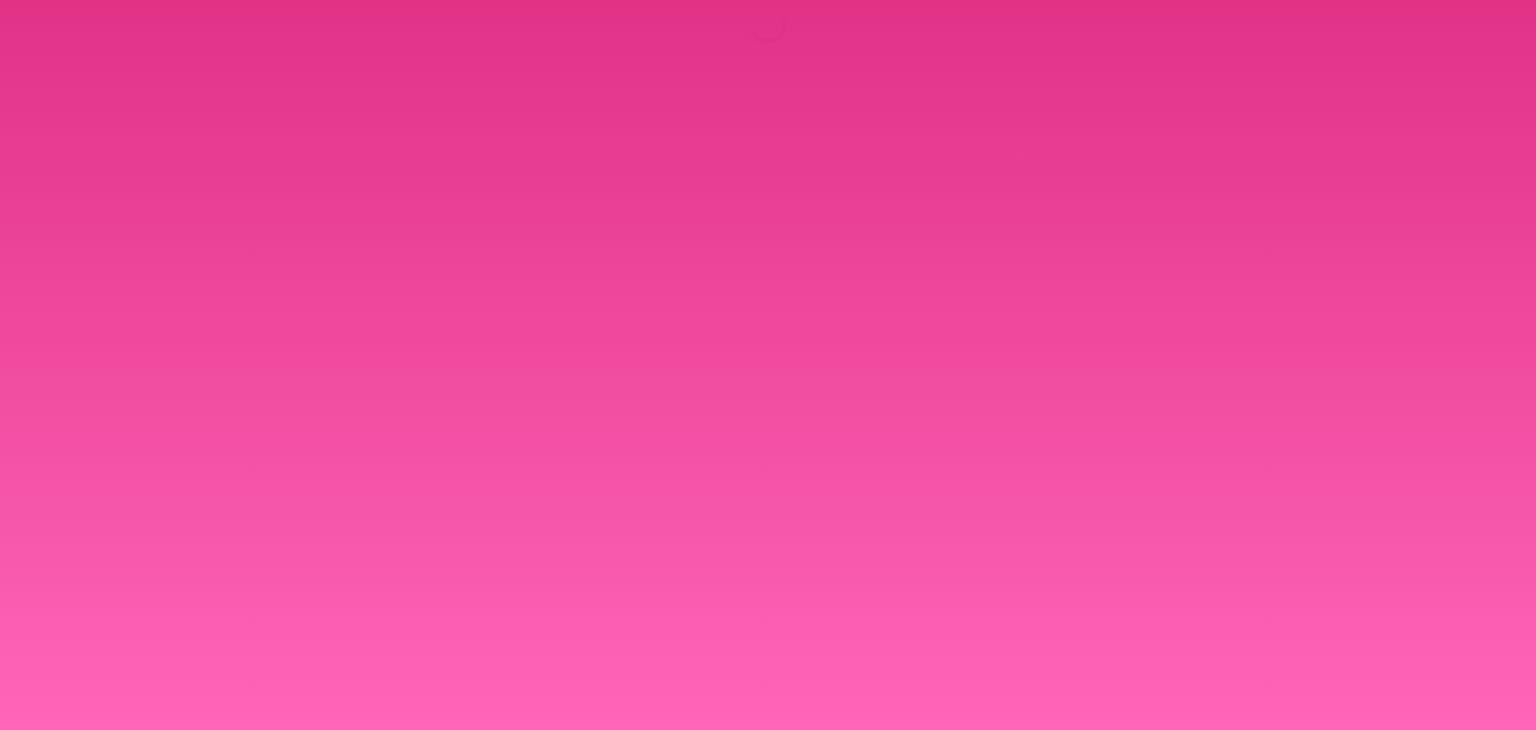 scroll, scrollTop: 0, scrollLeft: 0, axis: both 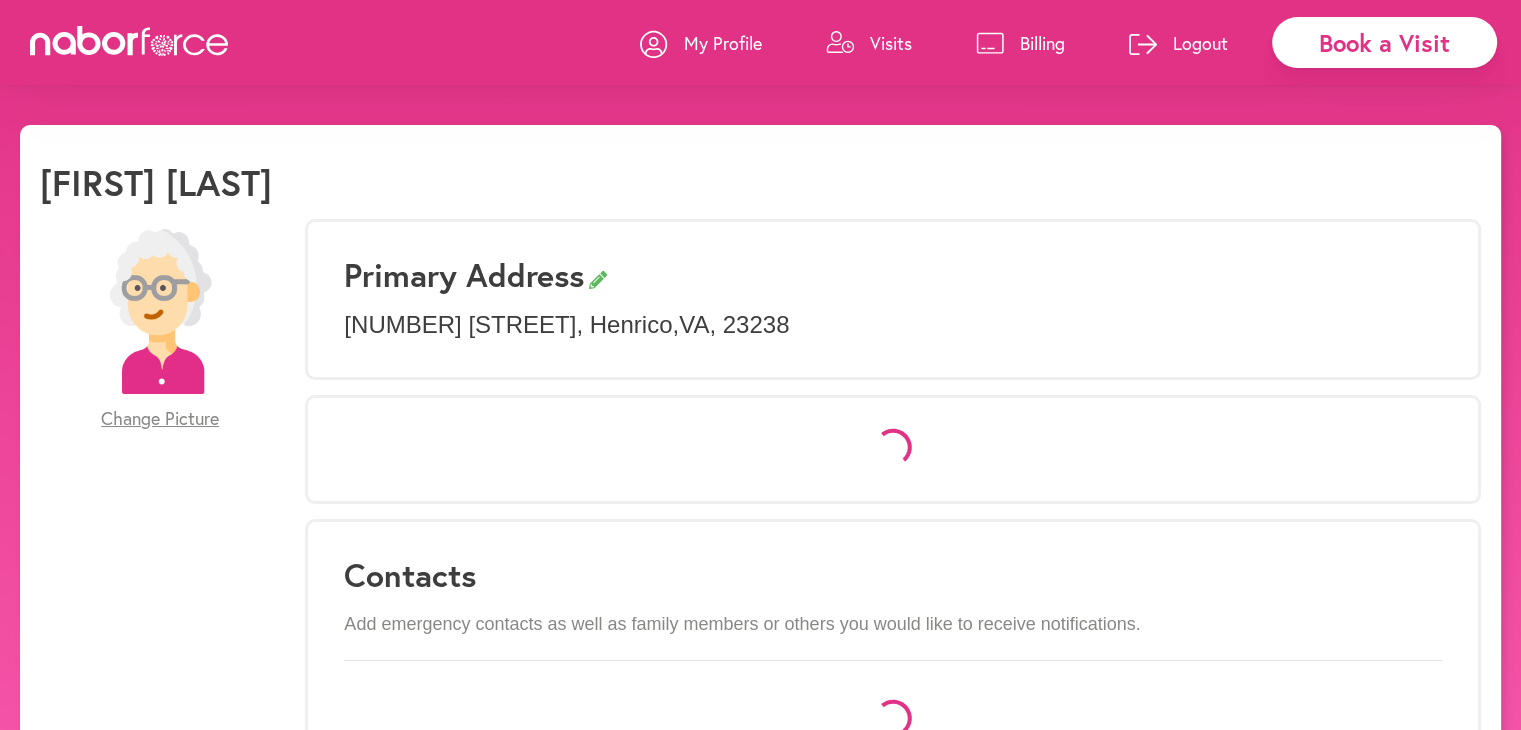 select on "*" 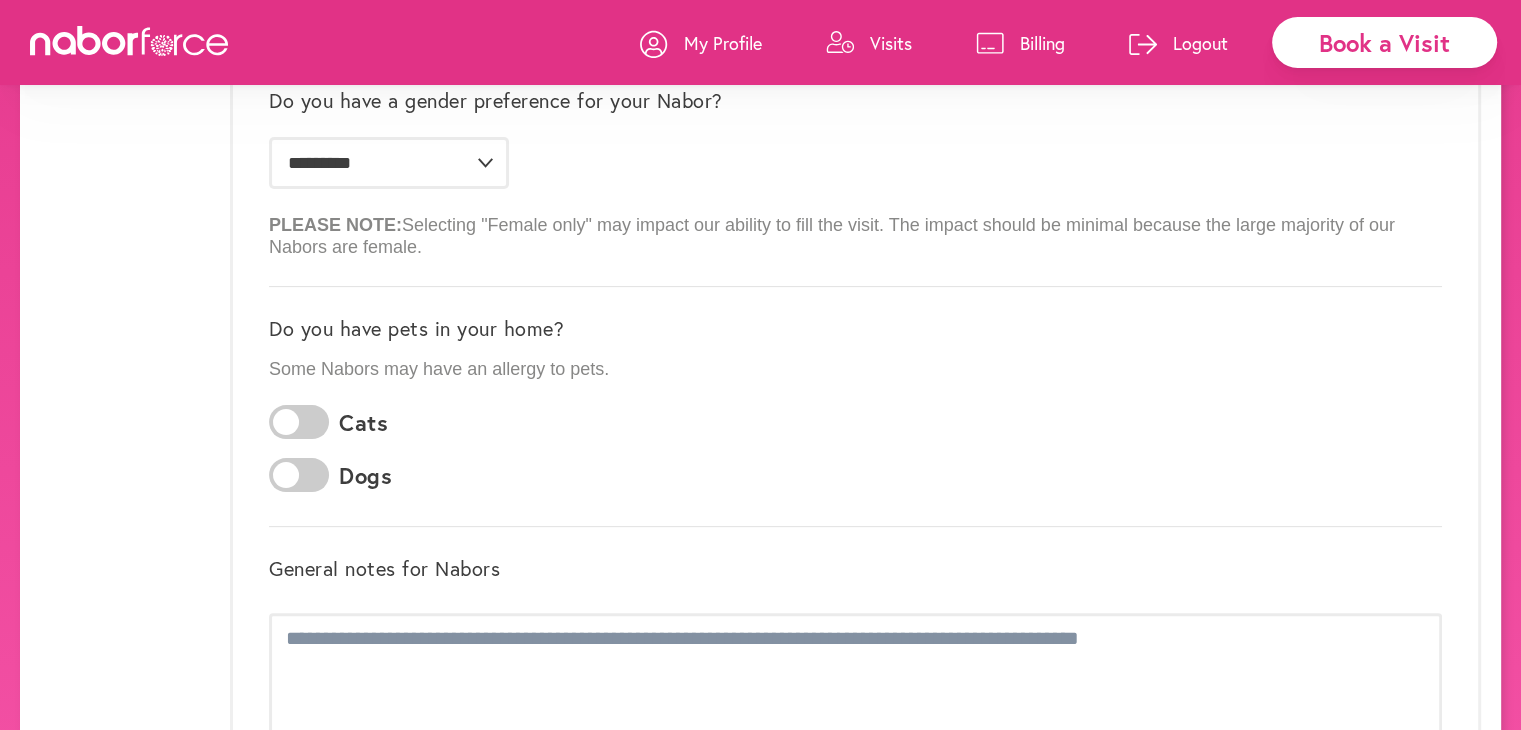 scroll, scrollTop: 0, scrollLeft: 0, axis: both 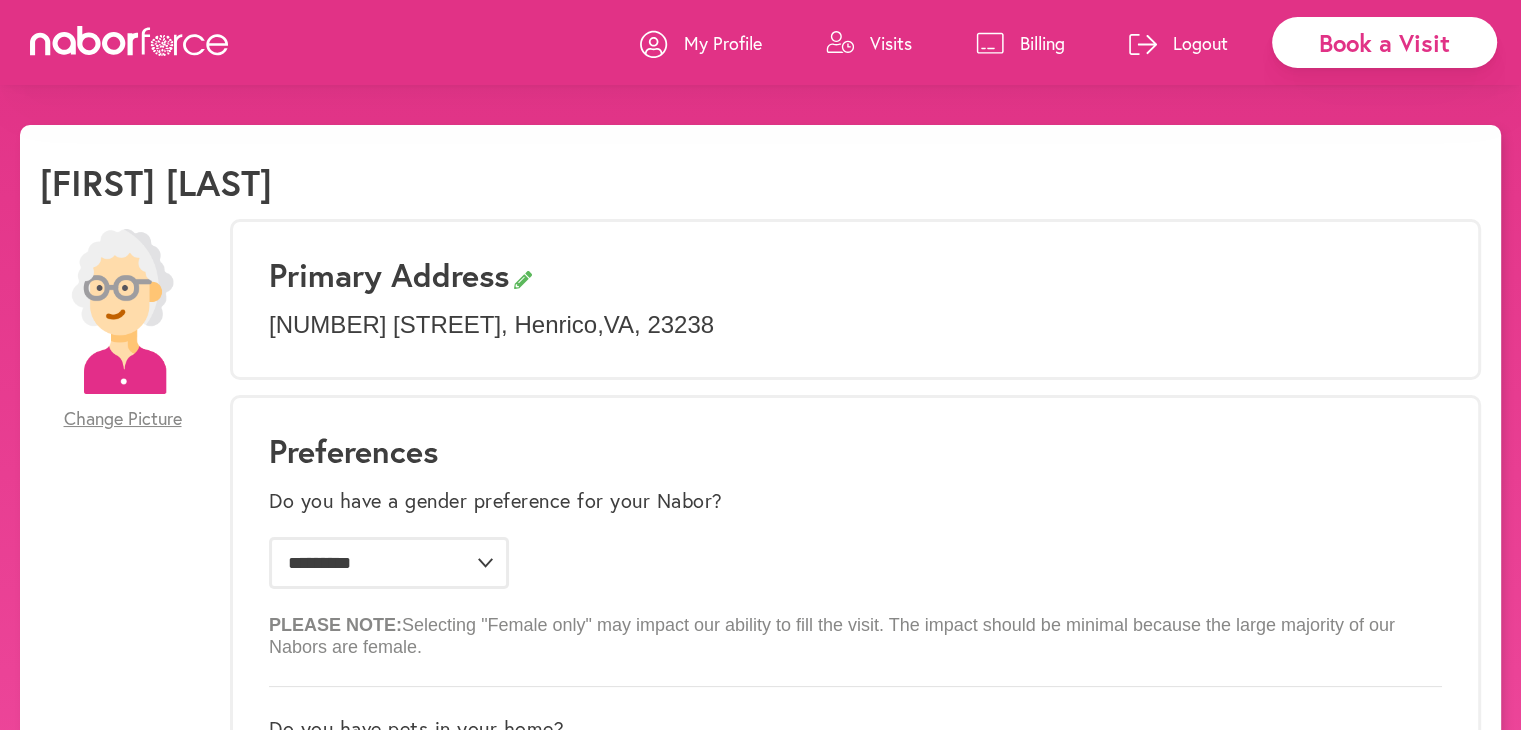 click on "Visits" at bounding box center [891, 43] 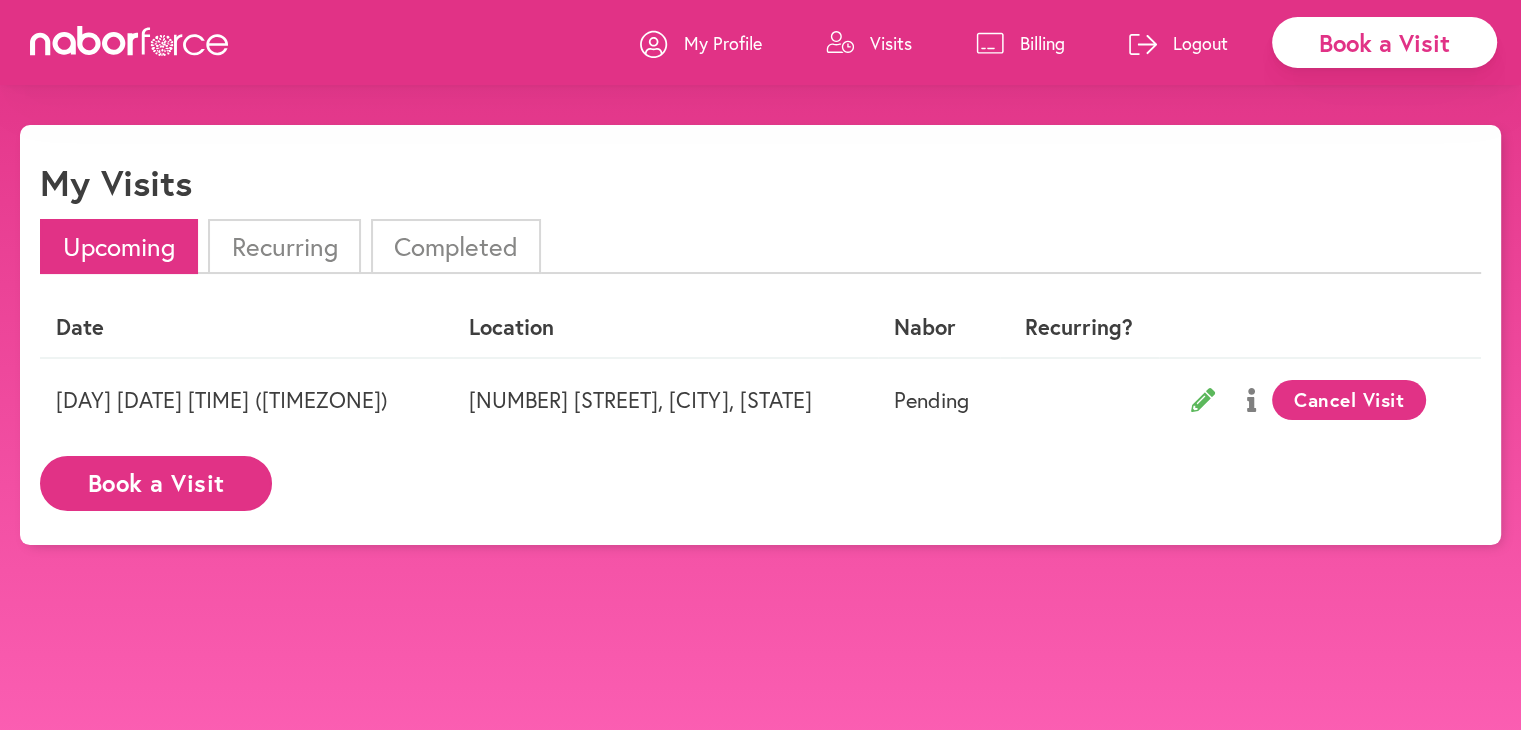 click on "Cancel Visit" at bounding box center (1349, 400) 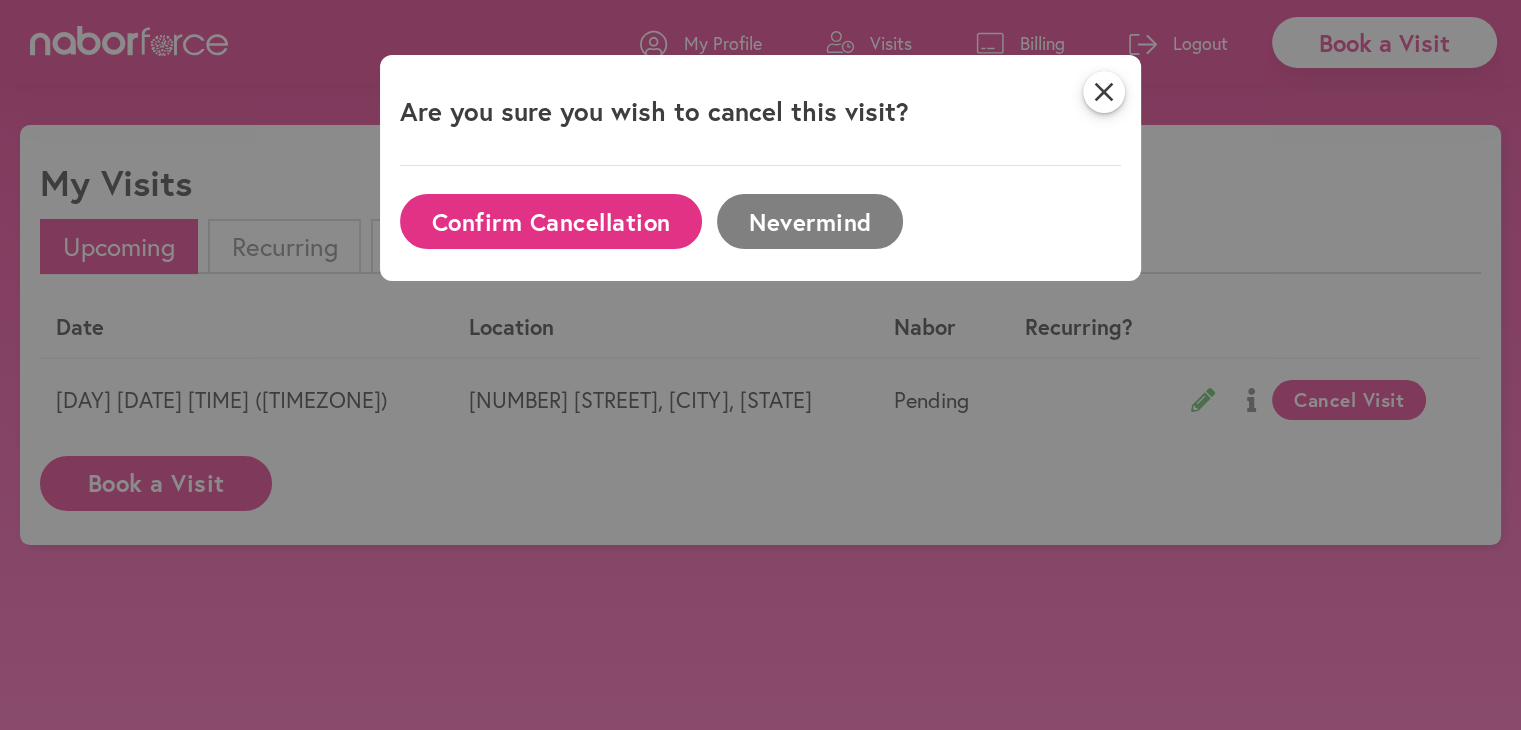click on "Confirm Cancellation" at bounding box center (551, 221) 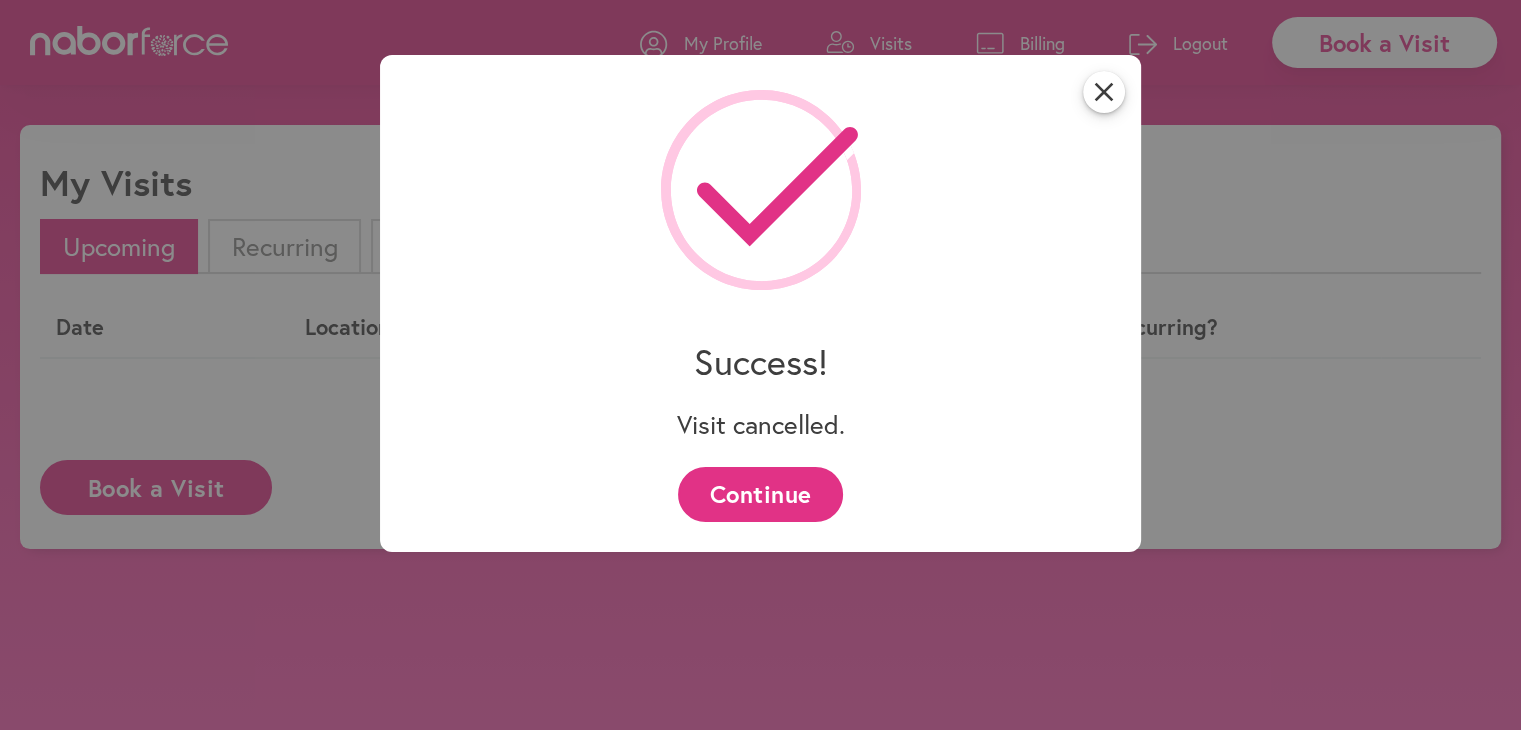 click on "Continue" at bounding box center [760, 494] 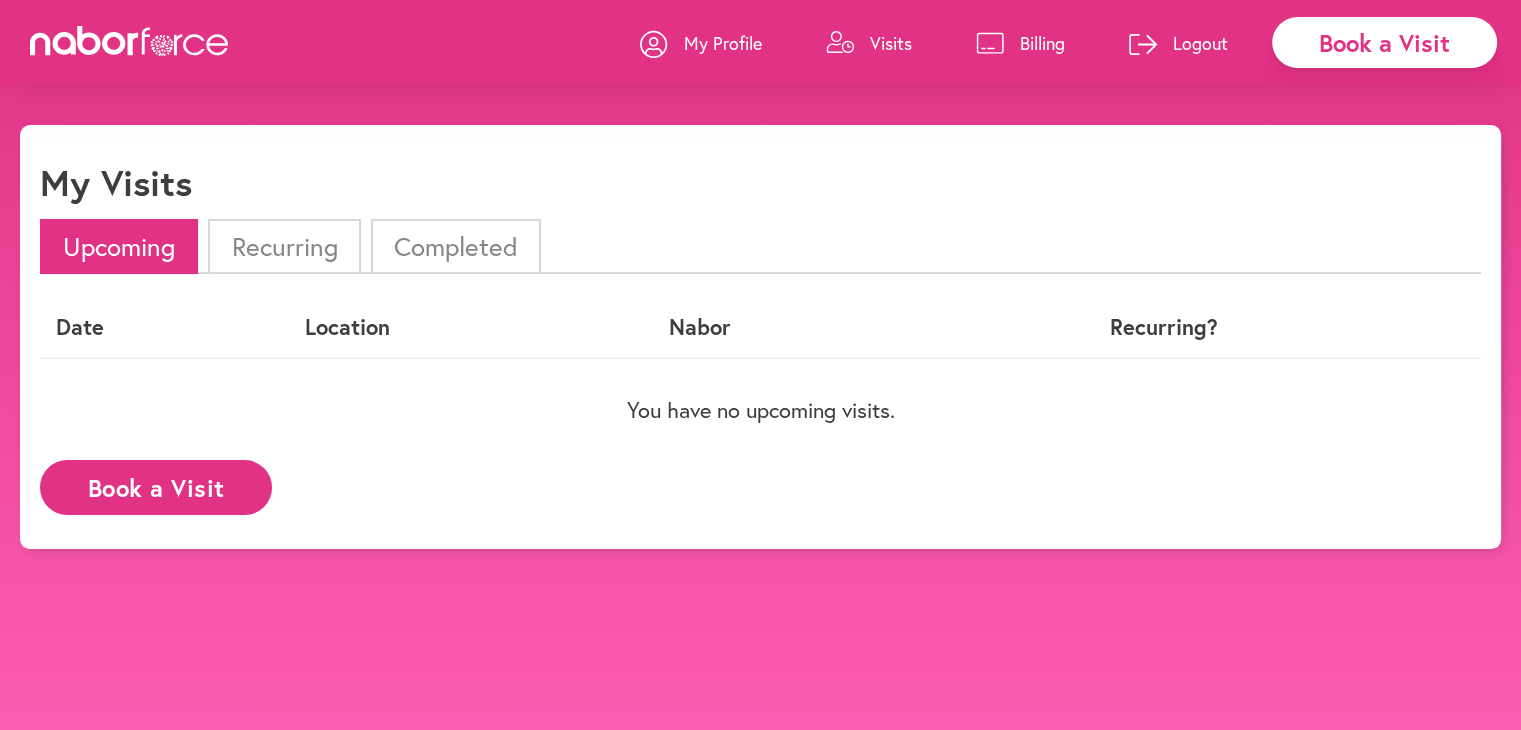 click on "Billing" at bounding box center (1042, 43) 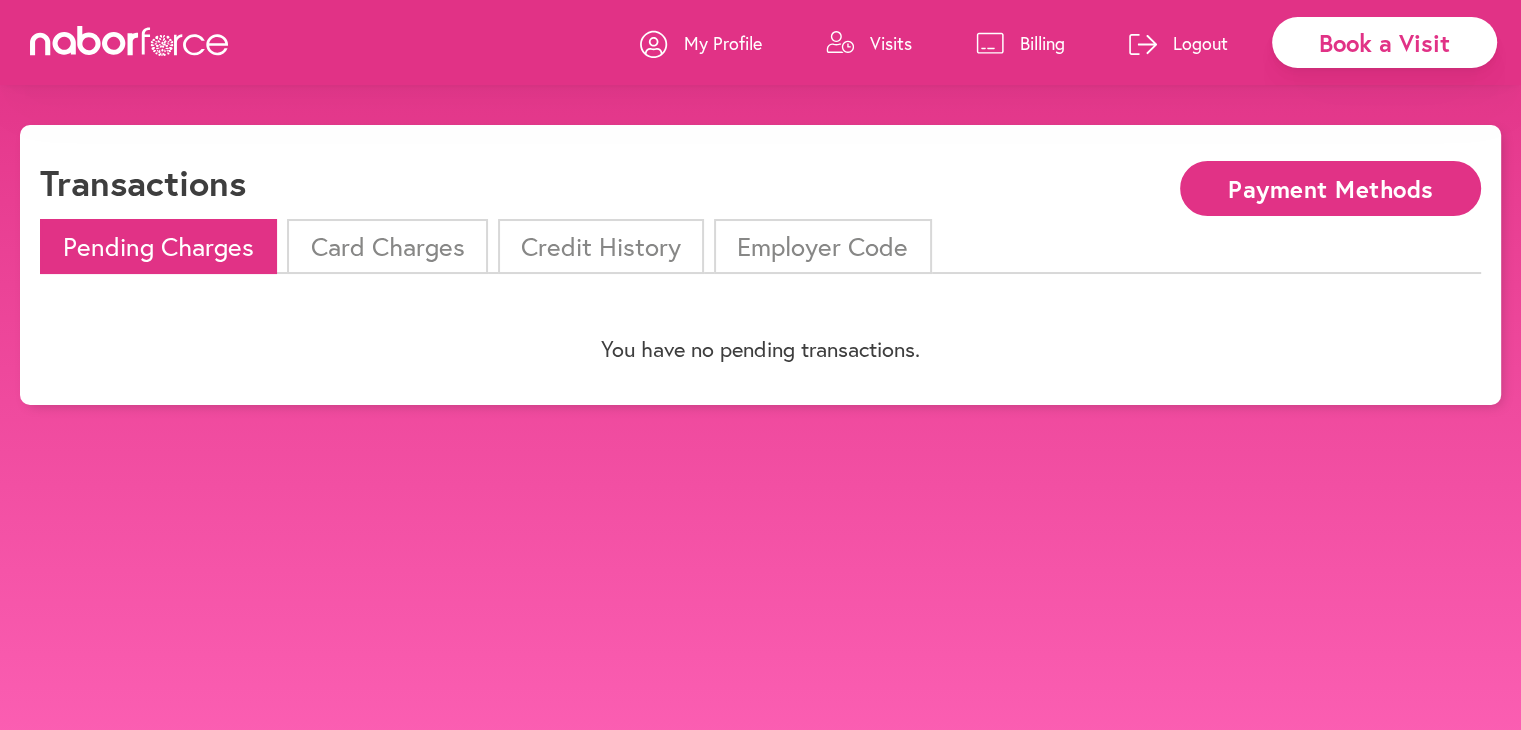 click on "My Profile" at bounding box center [723, 43] 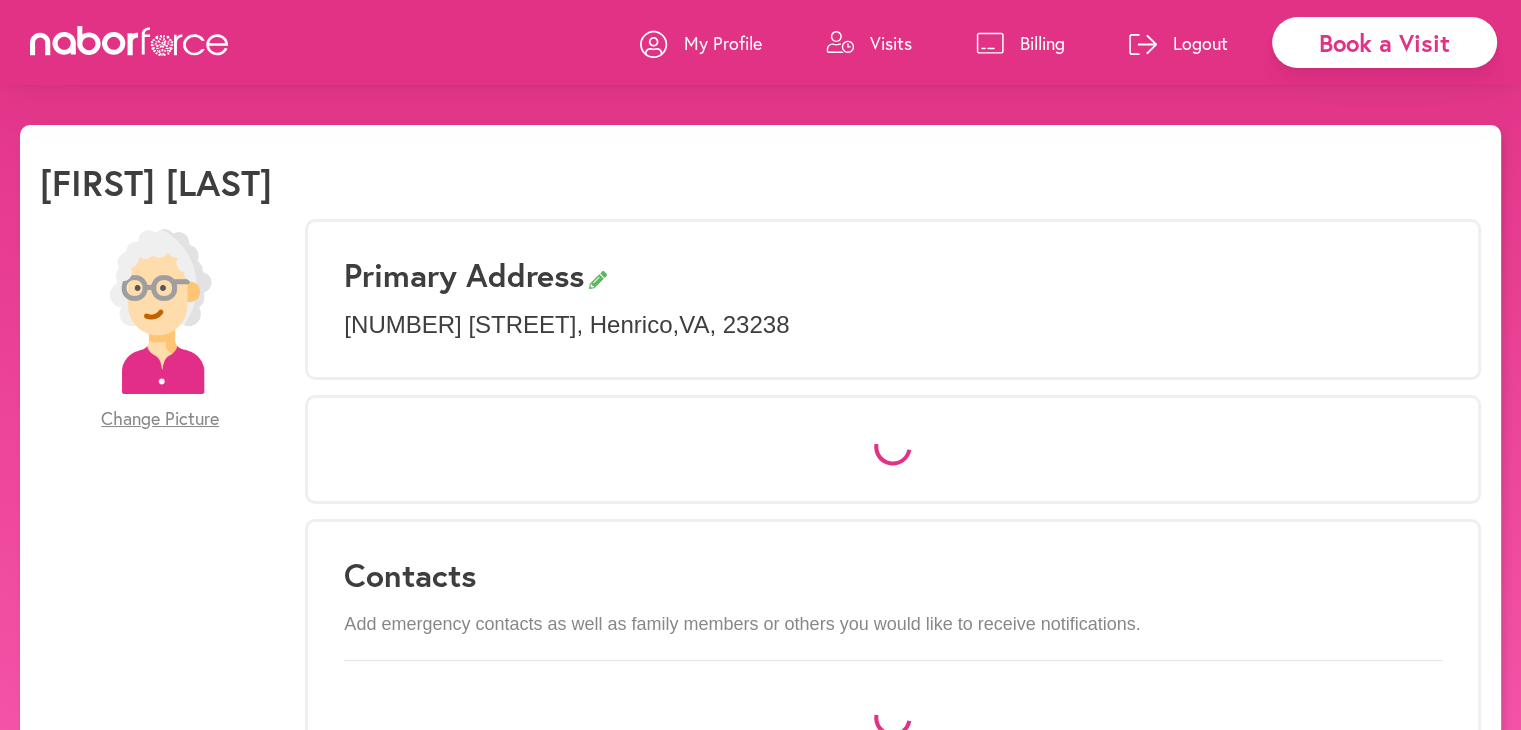 select on "*" 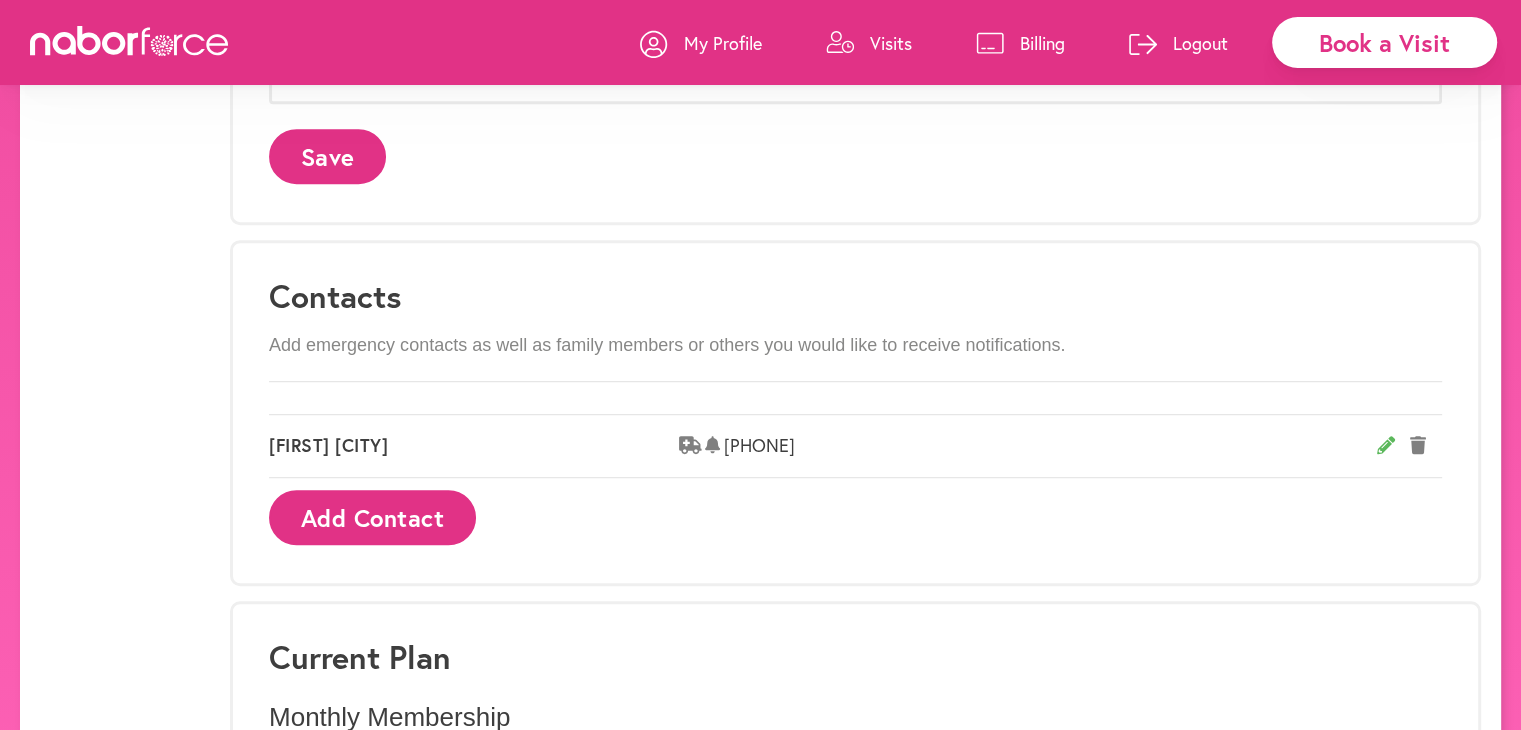 scroll, scrollTop: 1277, scrollLeft: 0, axis: vertical 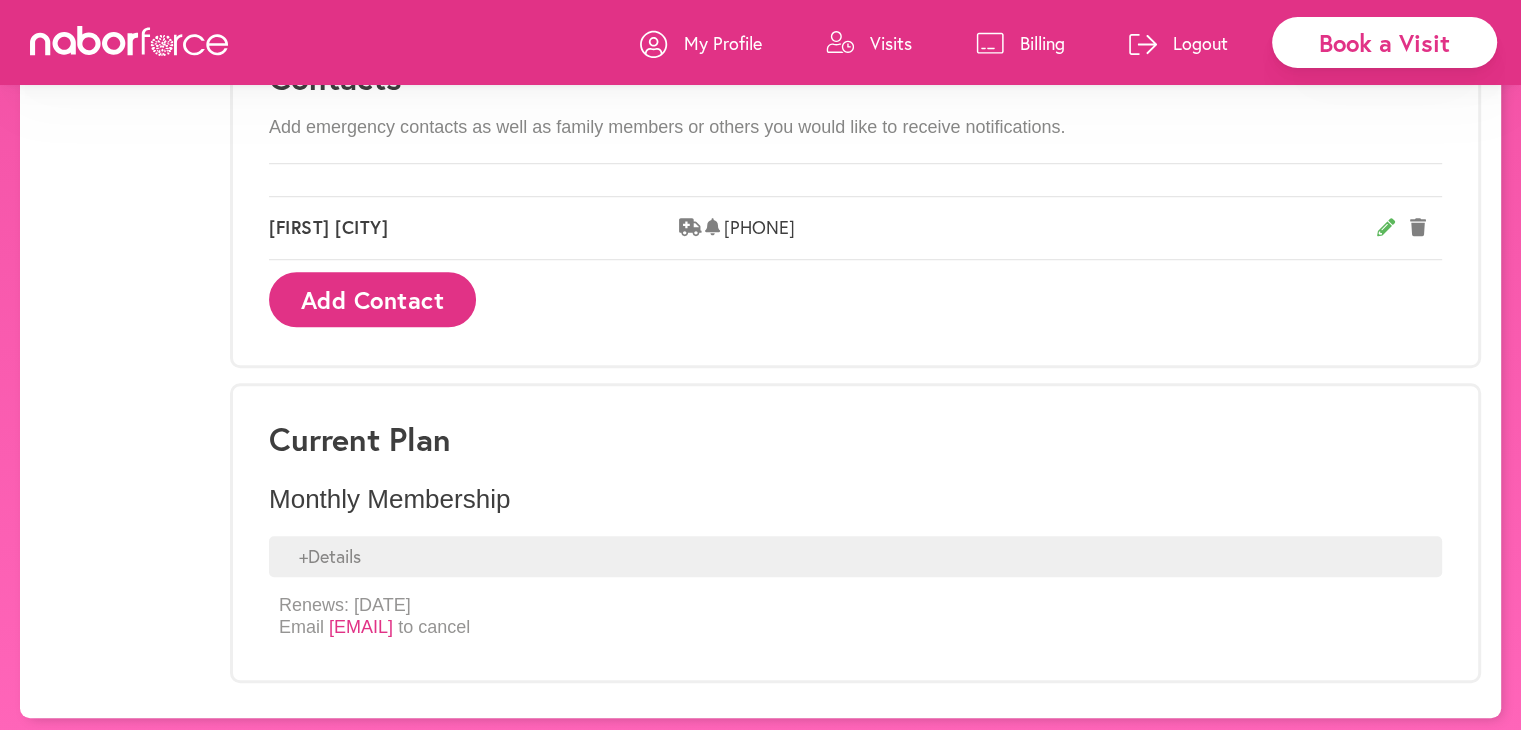 click on "+  Details" at bounding box center (855, 557) 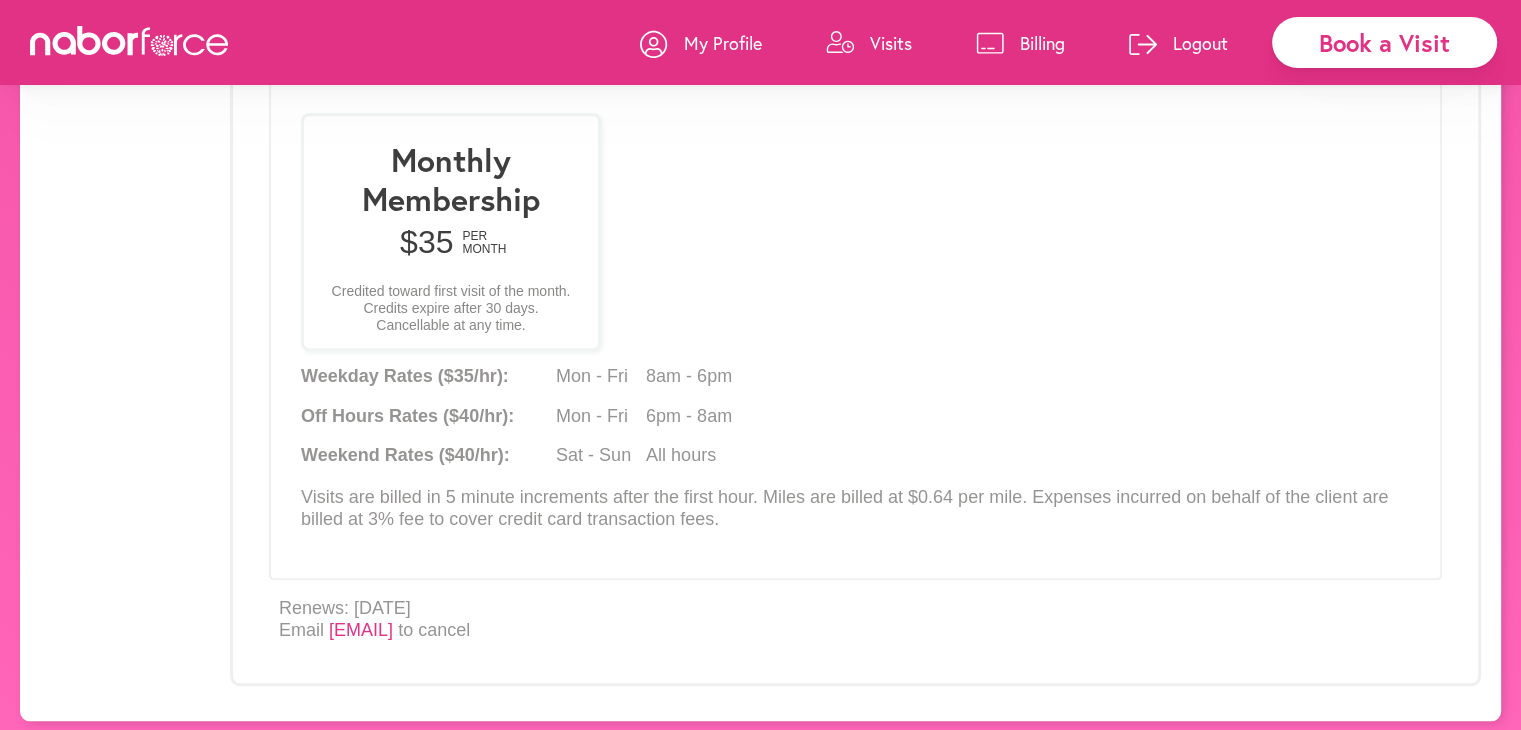 scroll, scrollTop: 1773, scrollLeft: 0, axis: vertical 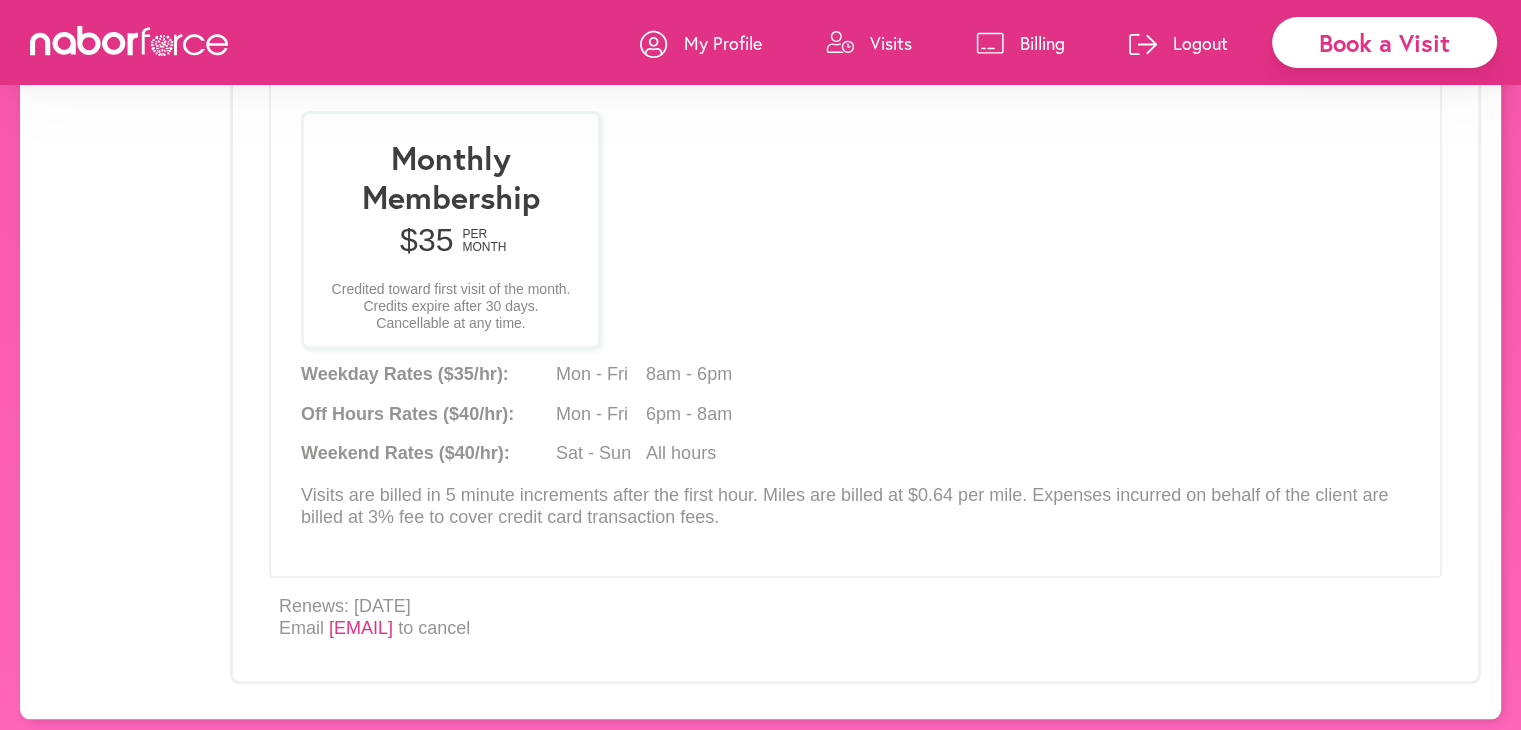 click on "[EMAIL]" at bounding box center [361, 628] 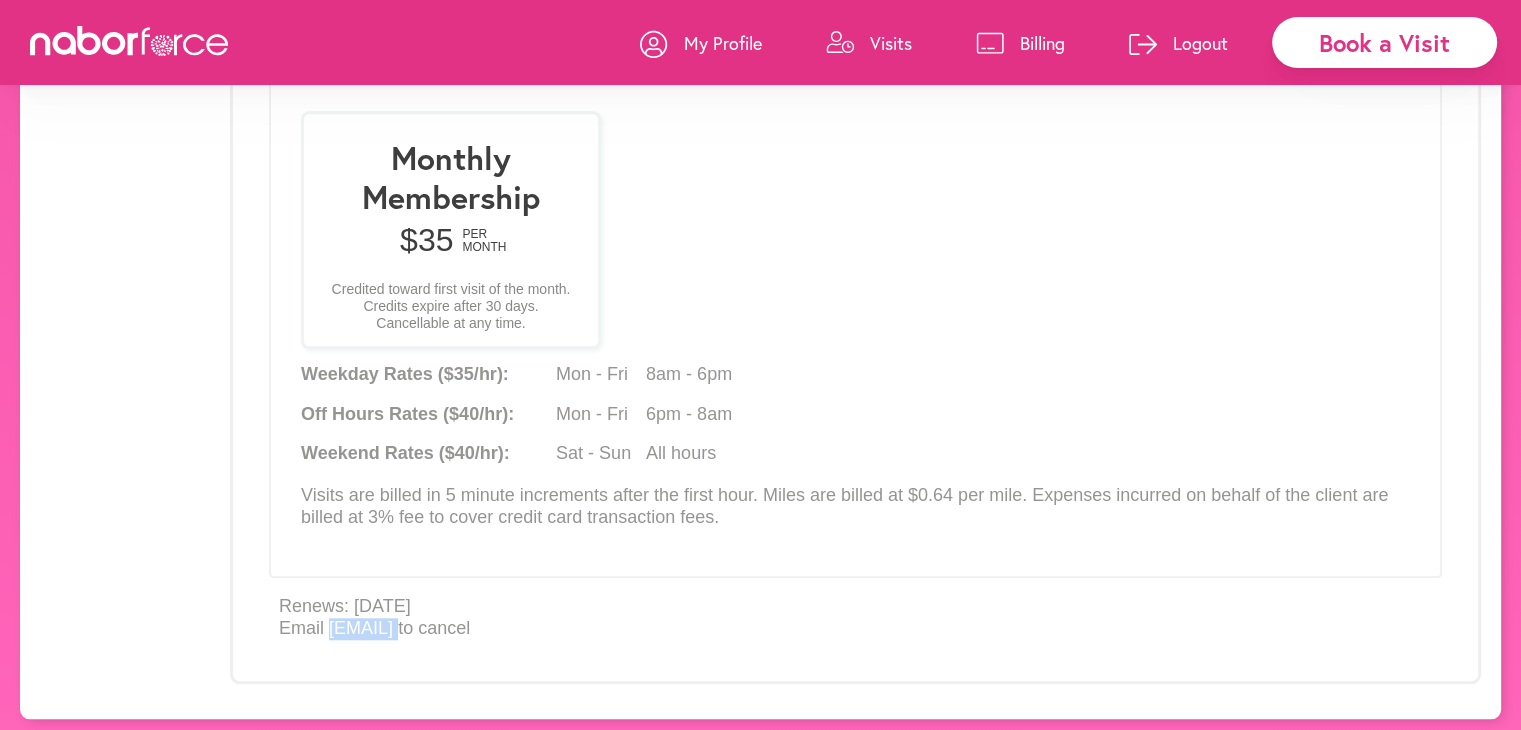 drag, startPoint x: 536, startPoint y: 621, endPoint x: 327, endPoint y: 622, distance: 209.0024 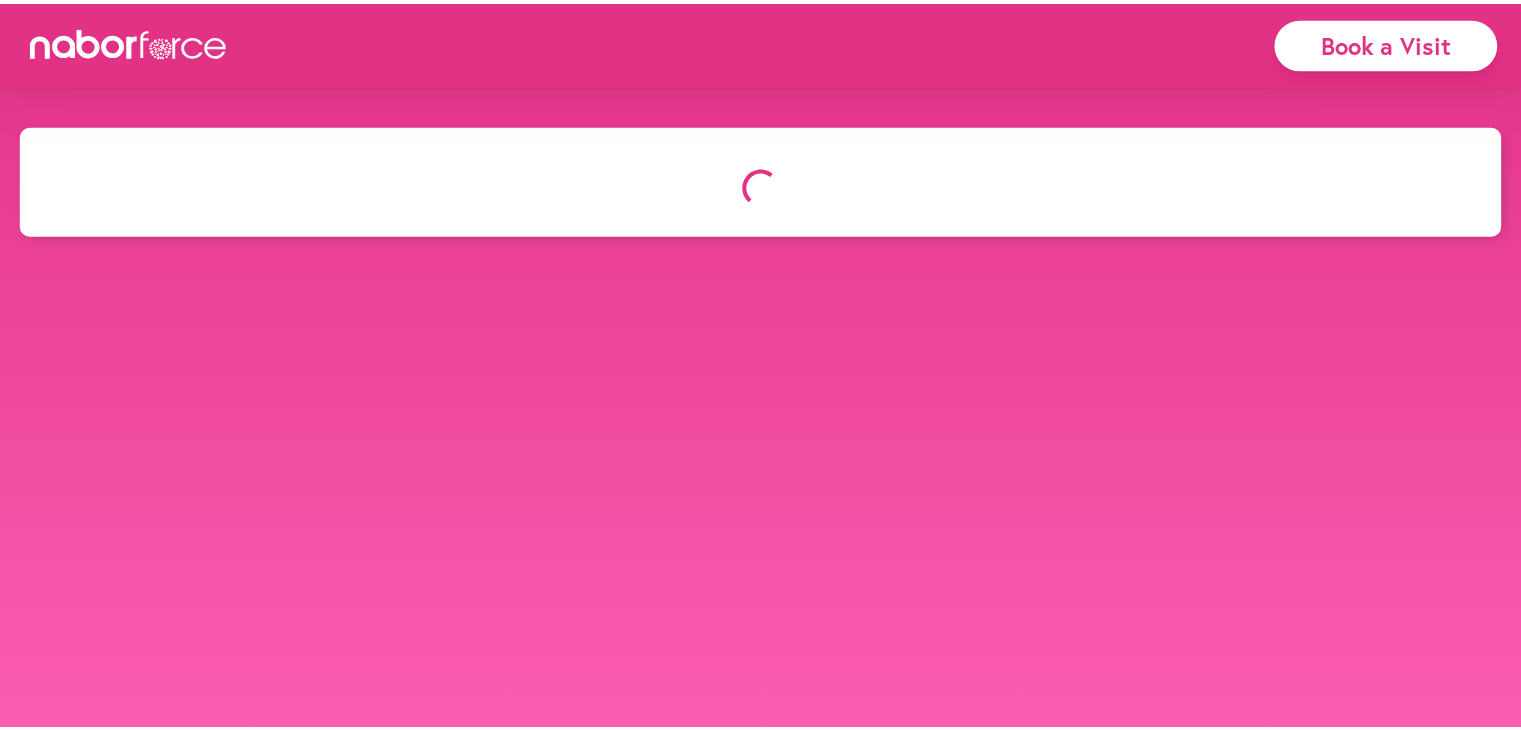 scroll, scrollTop: 0, scrollLeft: 0, axis: both 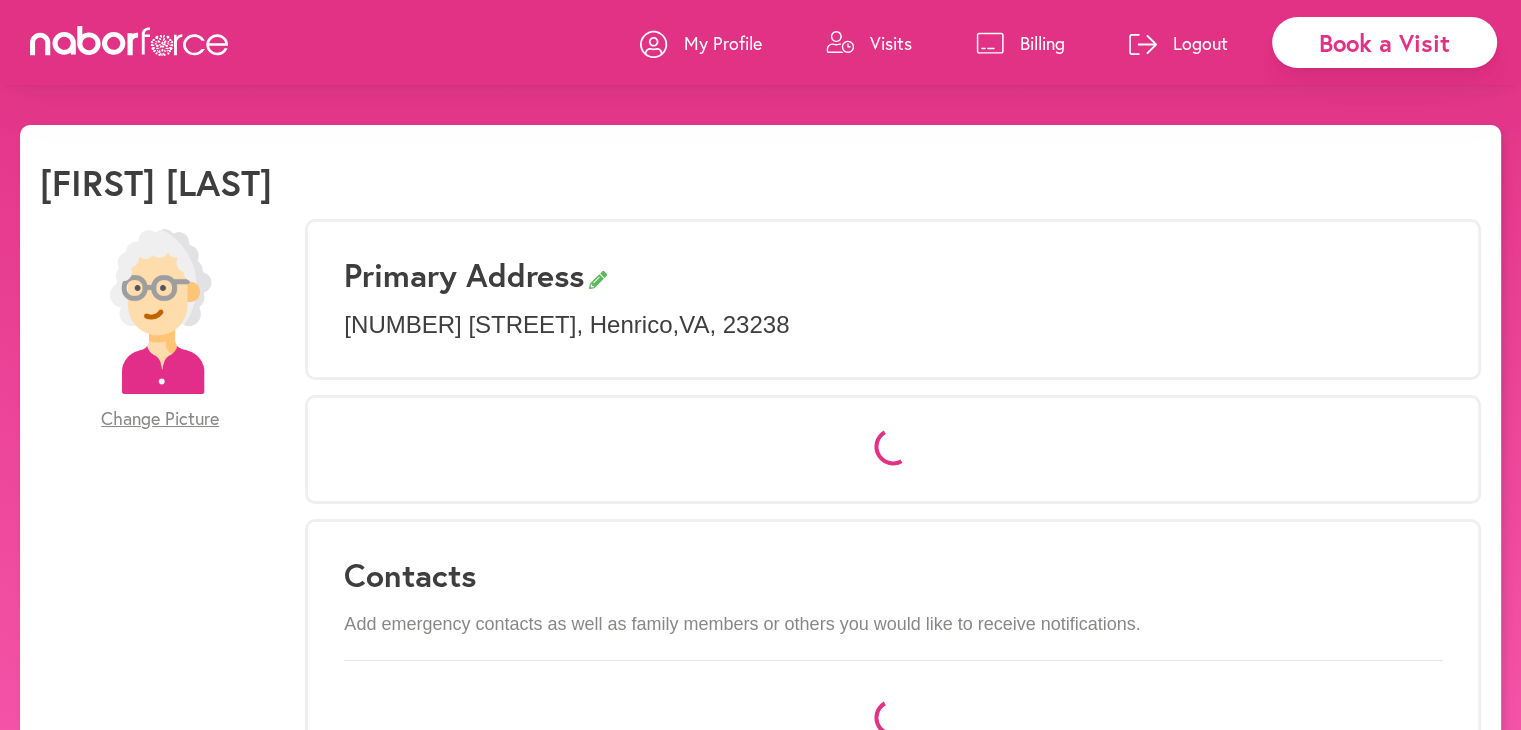 select on "*" 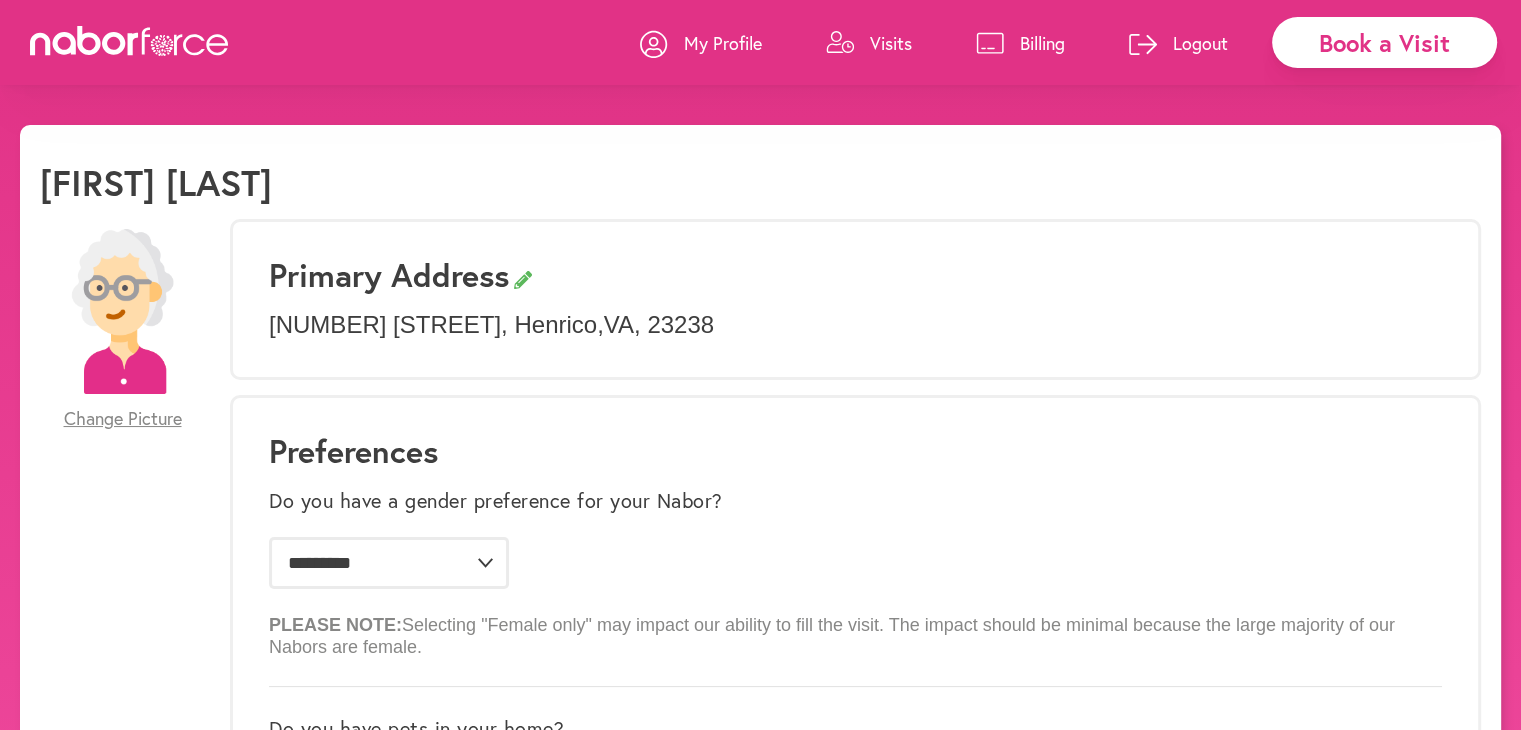 click on "Billing" at bounding box center (1042, 43) 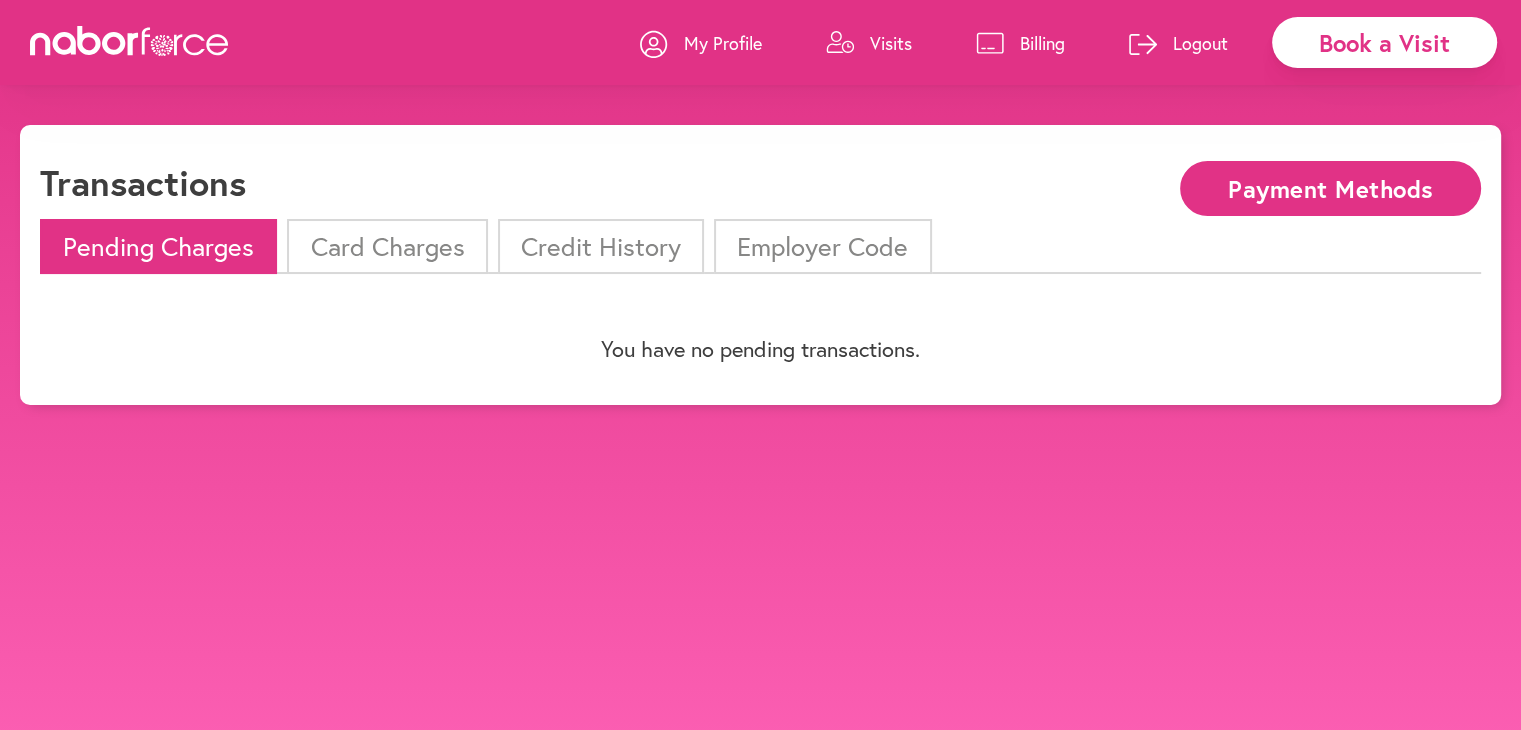click on "Pending Charges" at bounding box center [158, 246] 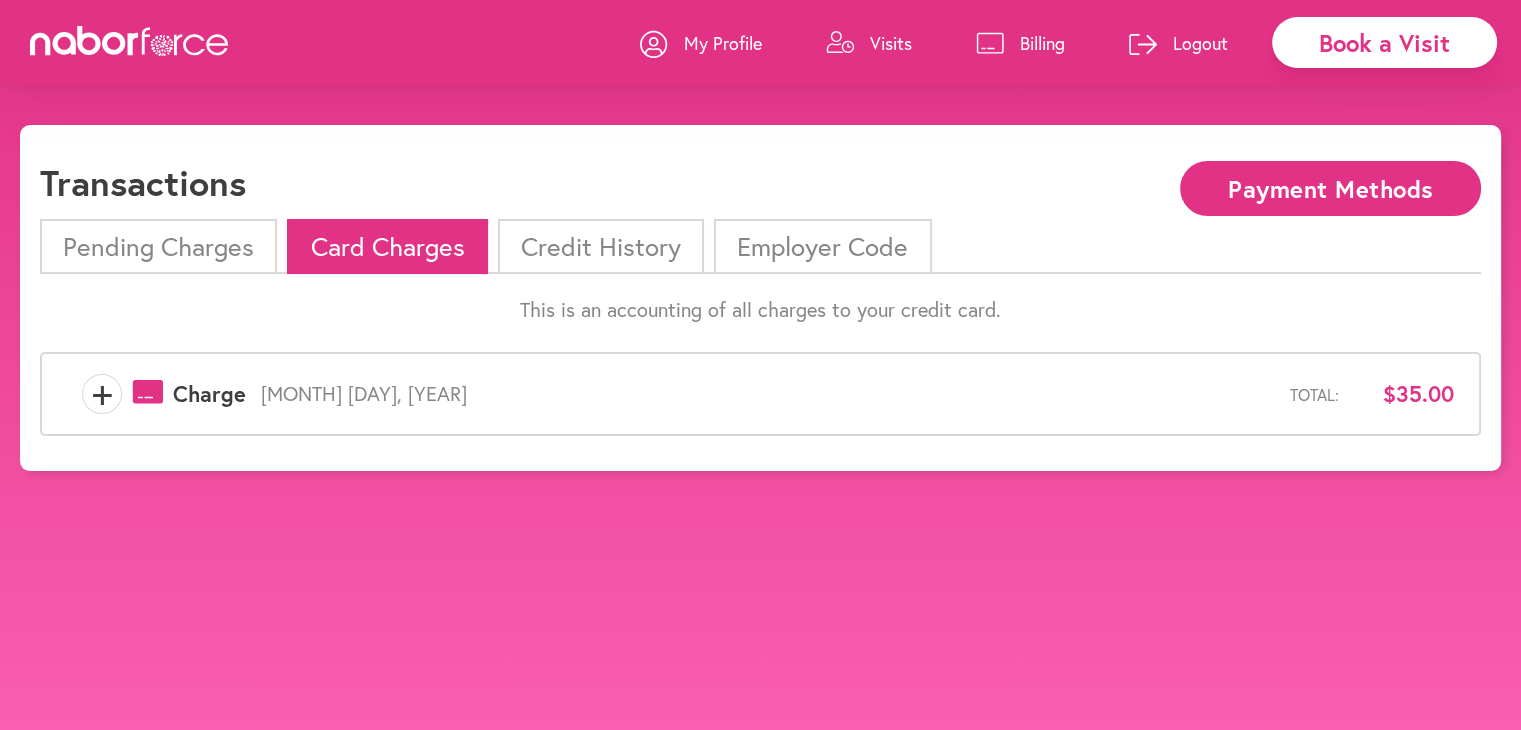 click on "payments-outline-icon-pink Created with Sketch. Charge" at bounding box center [184, 394] 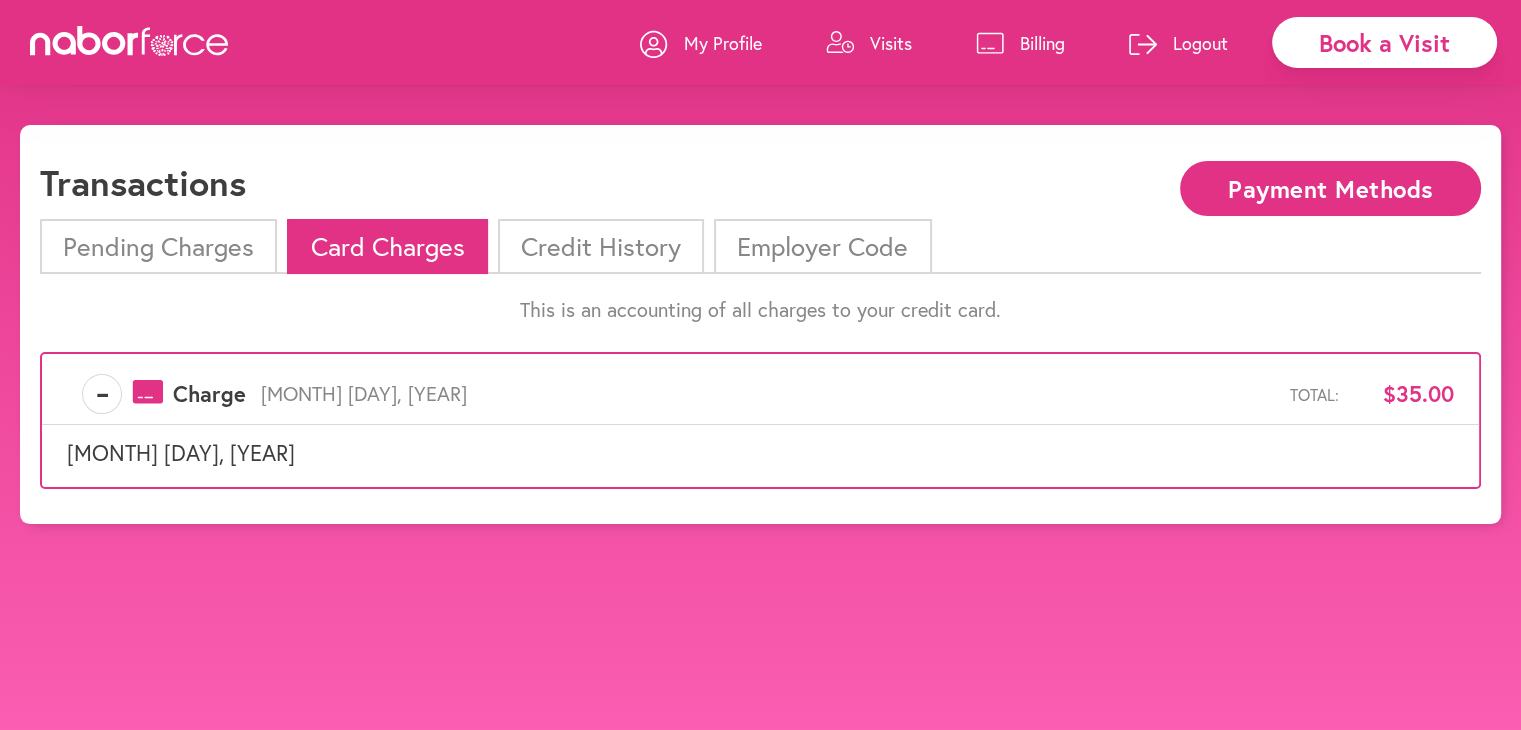 click on "Credit History" at bounding box center (601, 246) 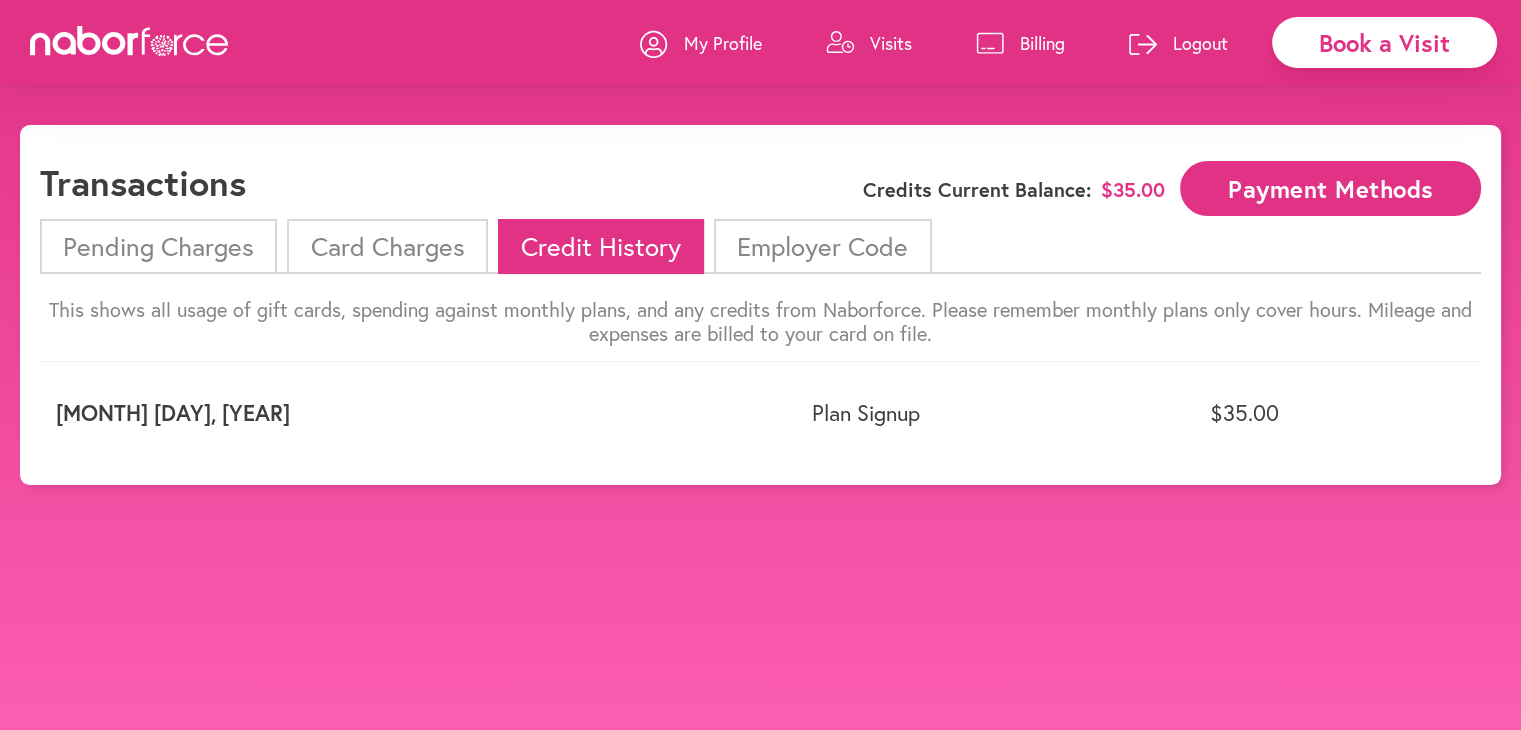 click on "Card Charges" at bounding box center [387, 246] 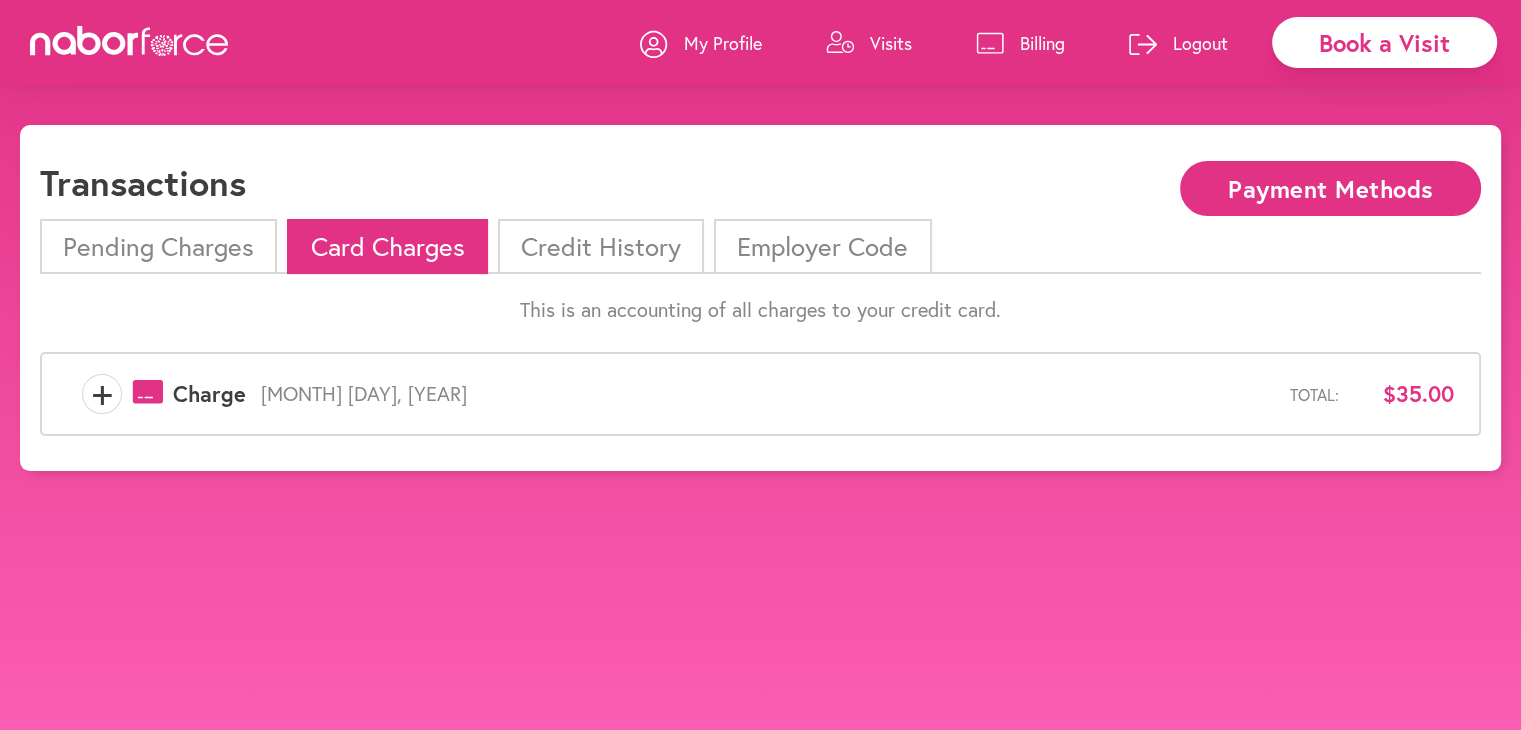 click on "Pending Charges" at bounding box center [158, 246] 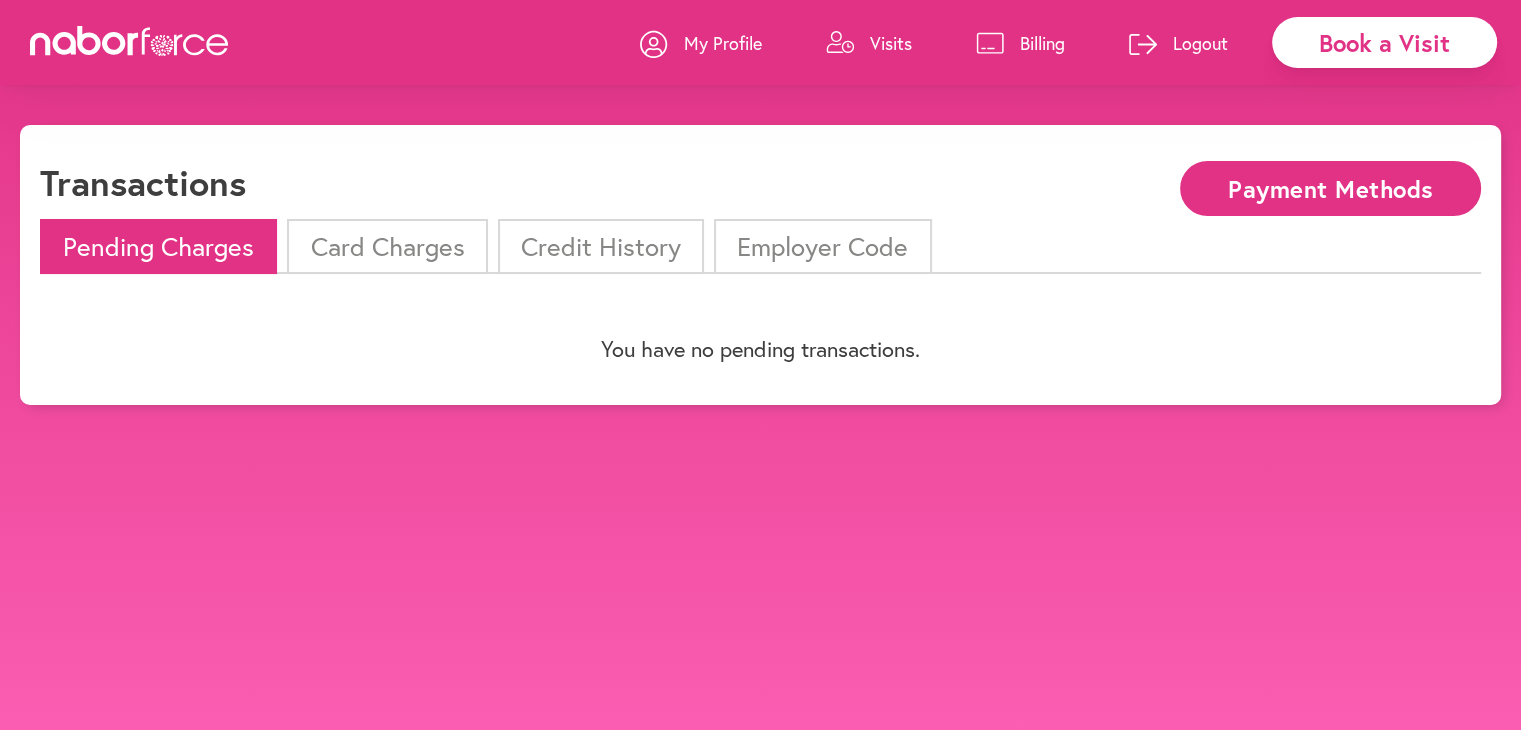 click on "My Profile" at bounding box center (723, 43) 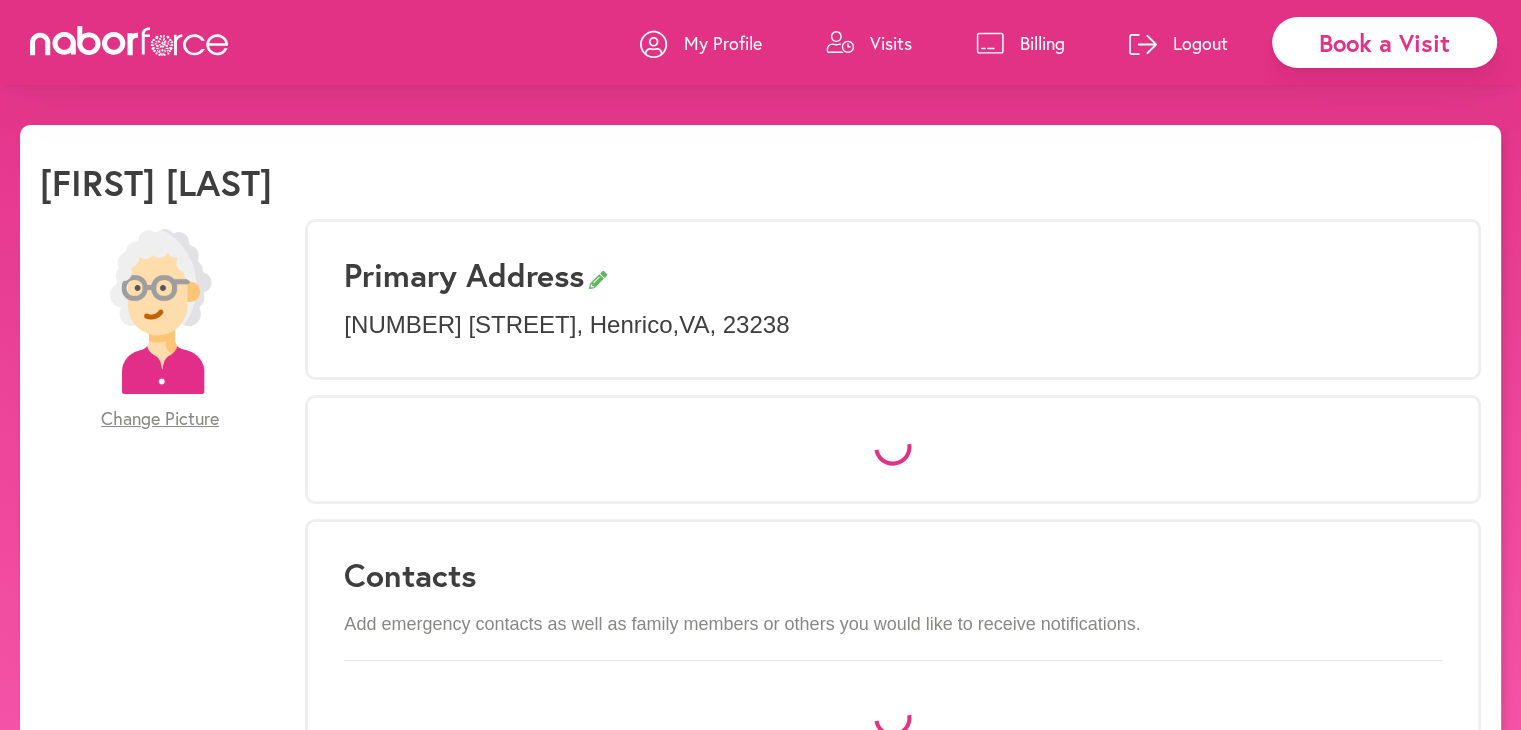 select on "*" 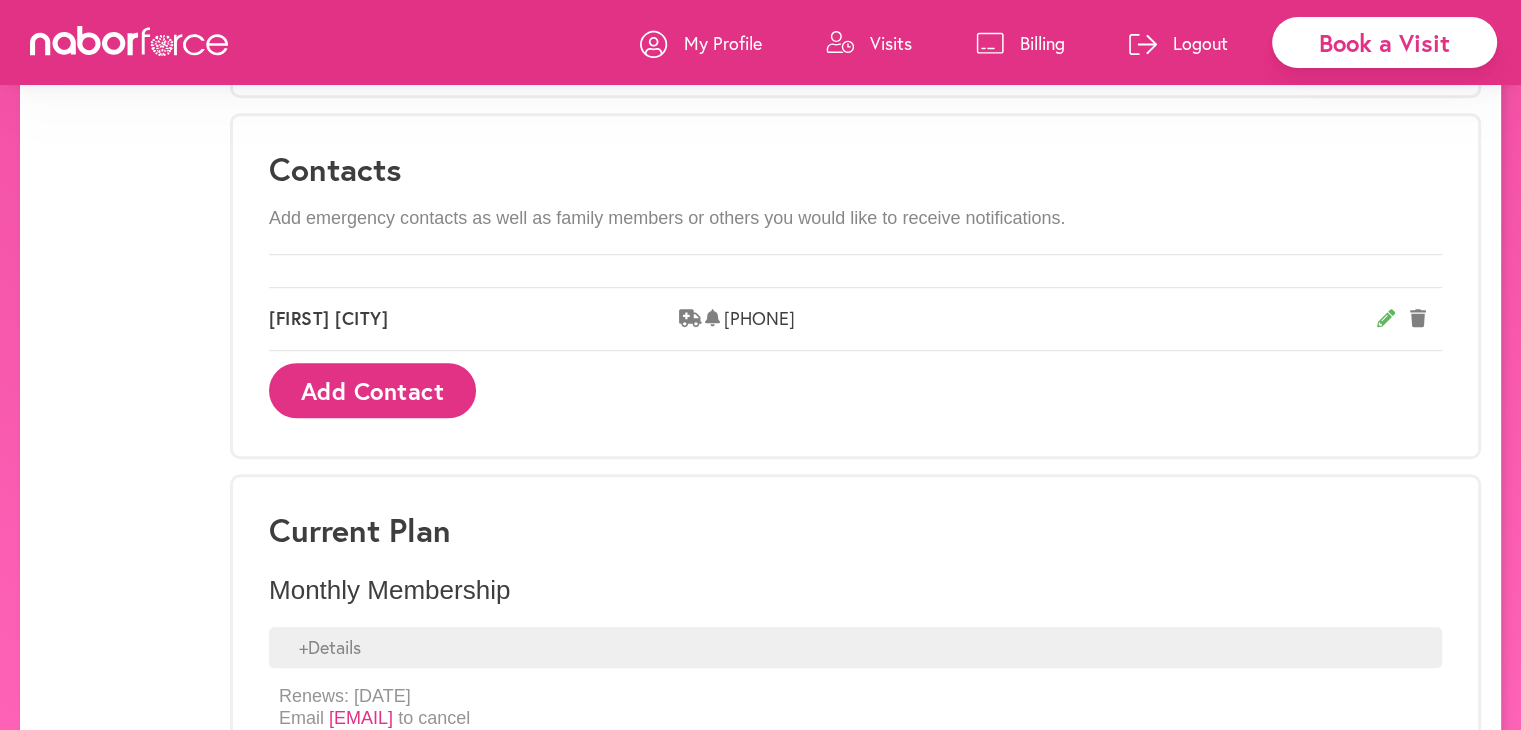 scroll, scrollTop: 1277, scrollLeft: 0, axis: vertical 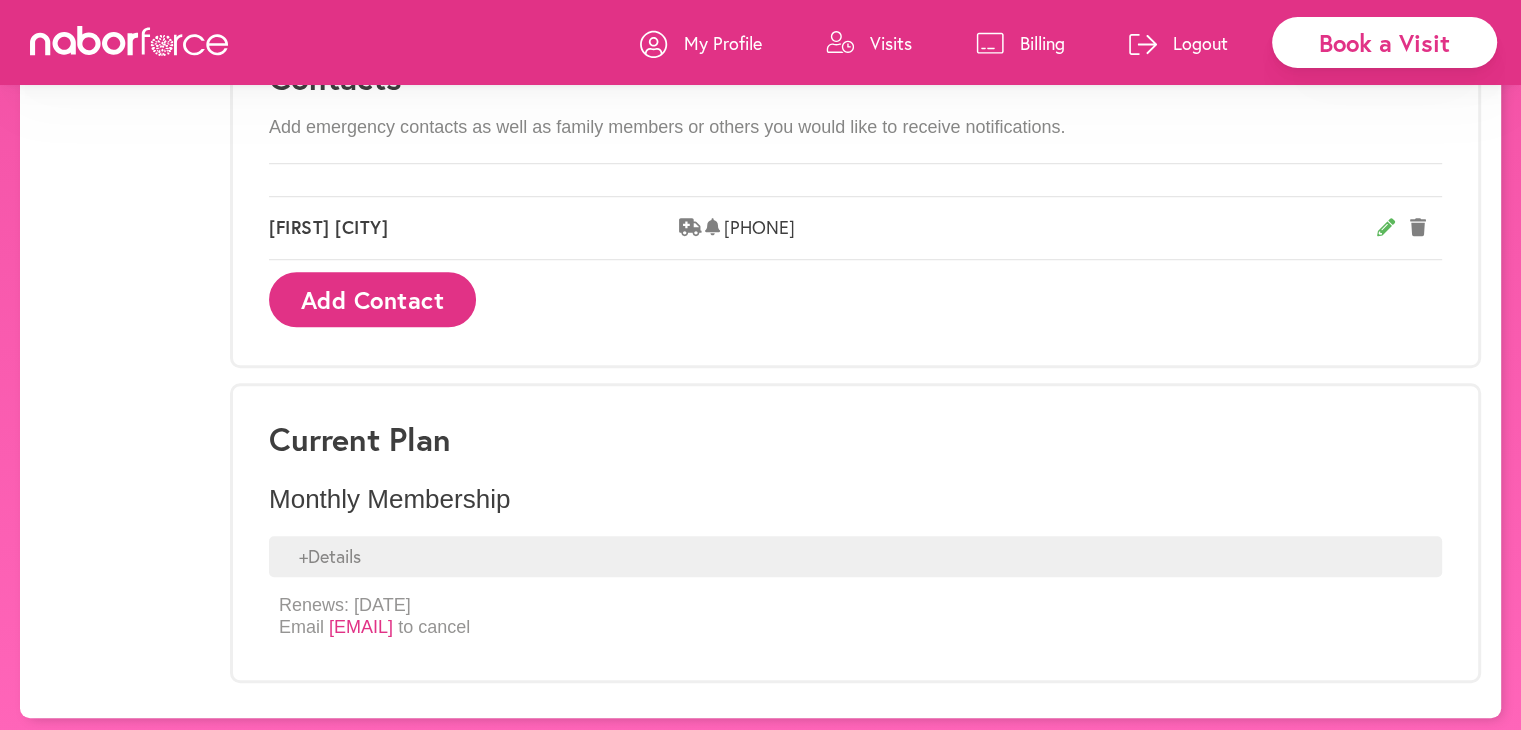 click on "+  Details" at bounding box center (855, 557) 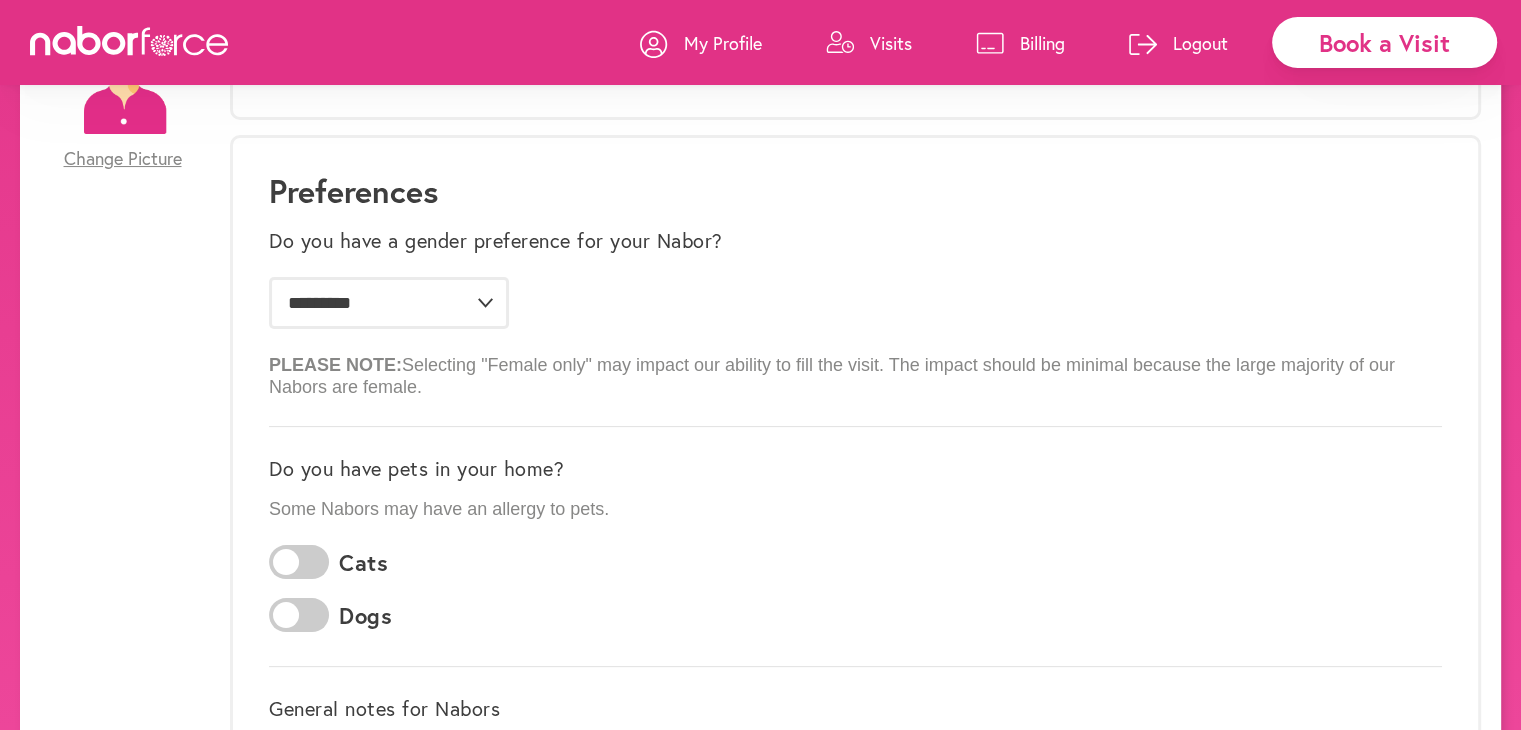 scroll, scrollTop: 0, scrollLeft: 0, axis: both 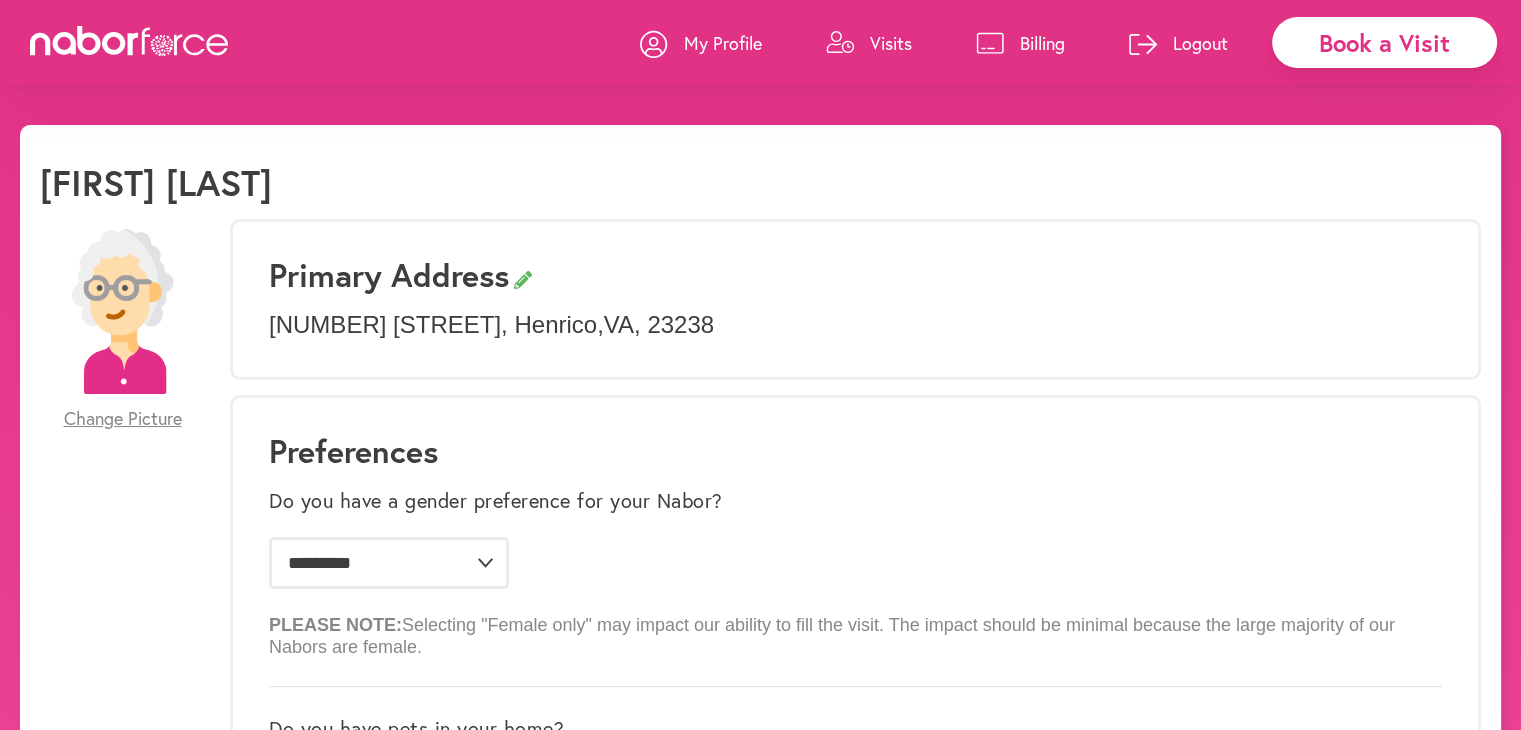 click on "Billing" at bounding box center (1042, 43) 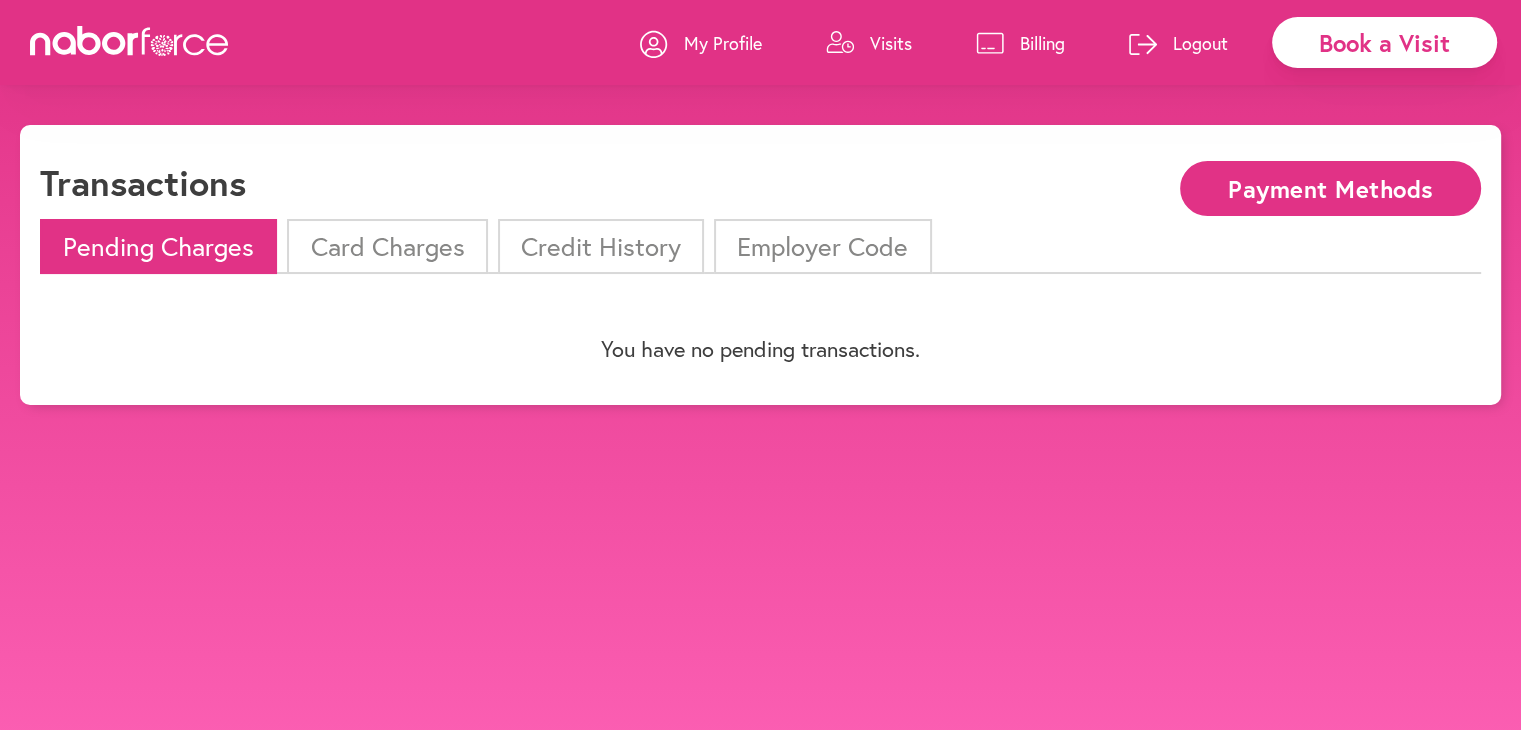 click on "My Profile" at bounding box center [723, 43] 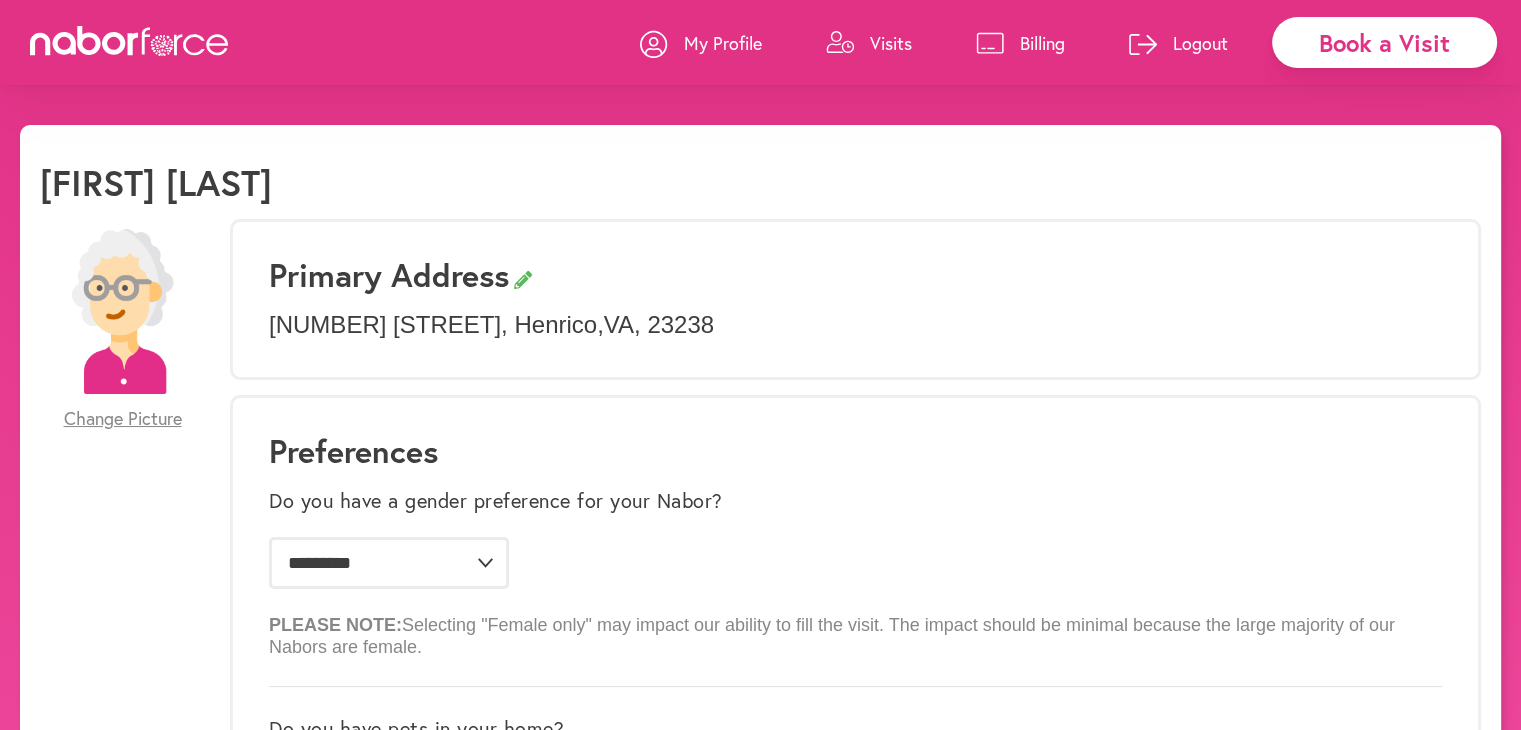 click on "Visits" at bounding box center (891, 43) 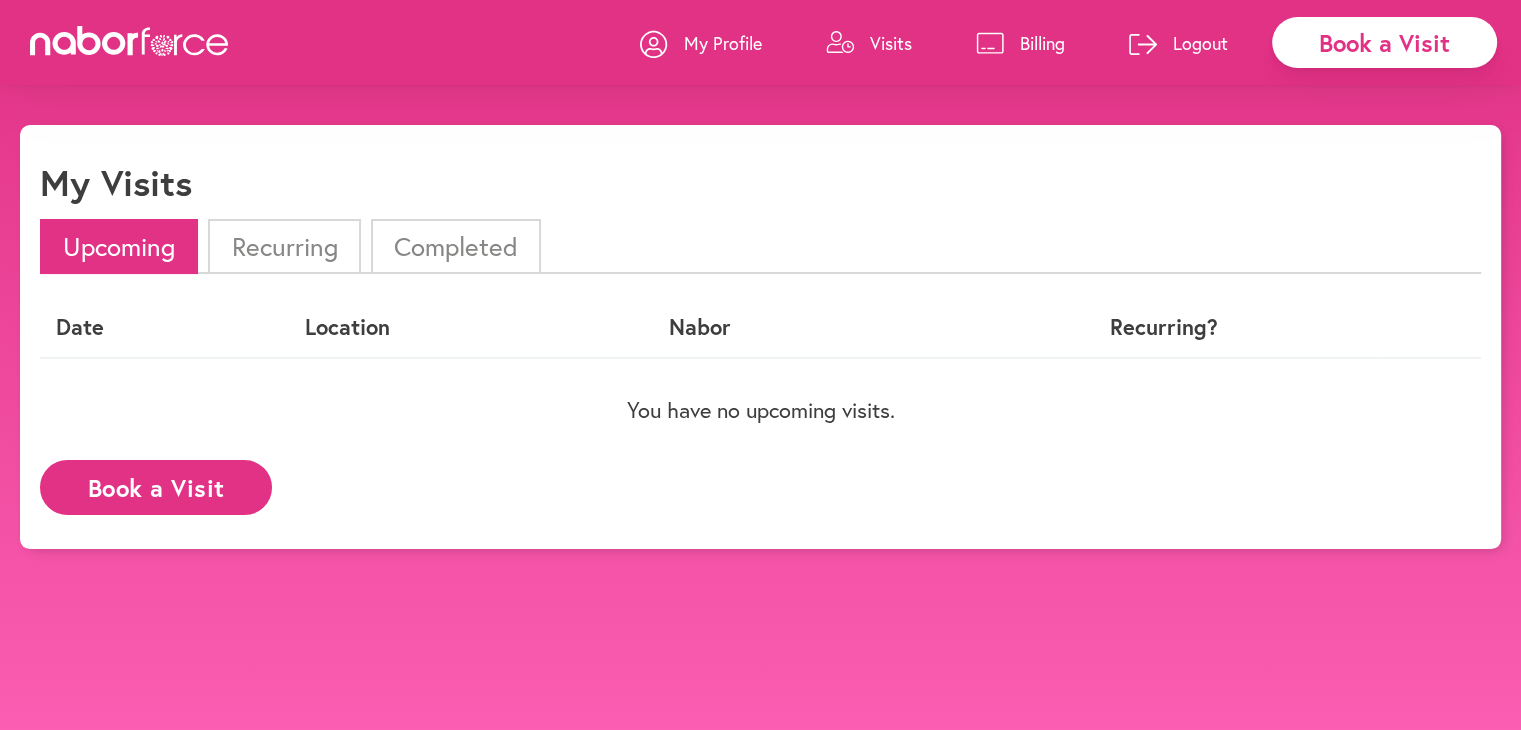 click on "Recurring" at bounding box center (284, 246) 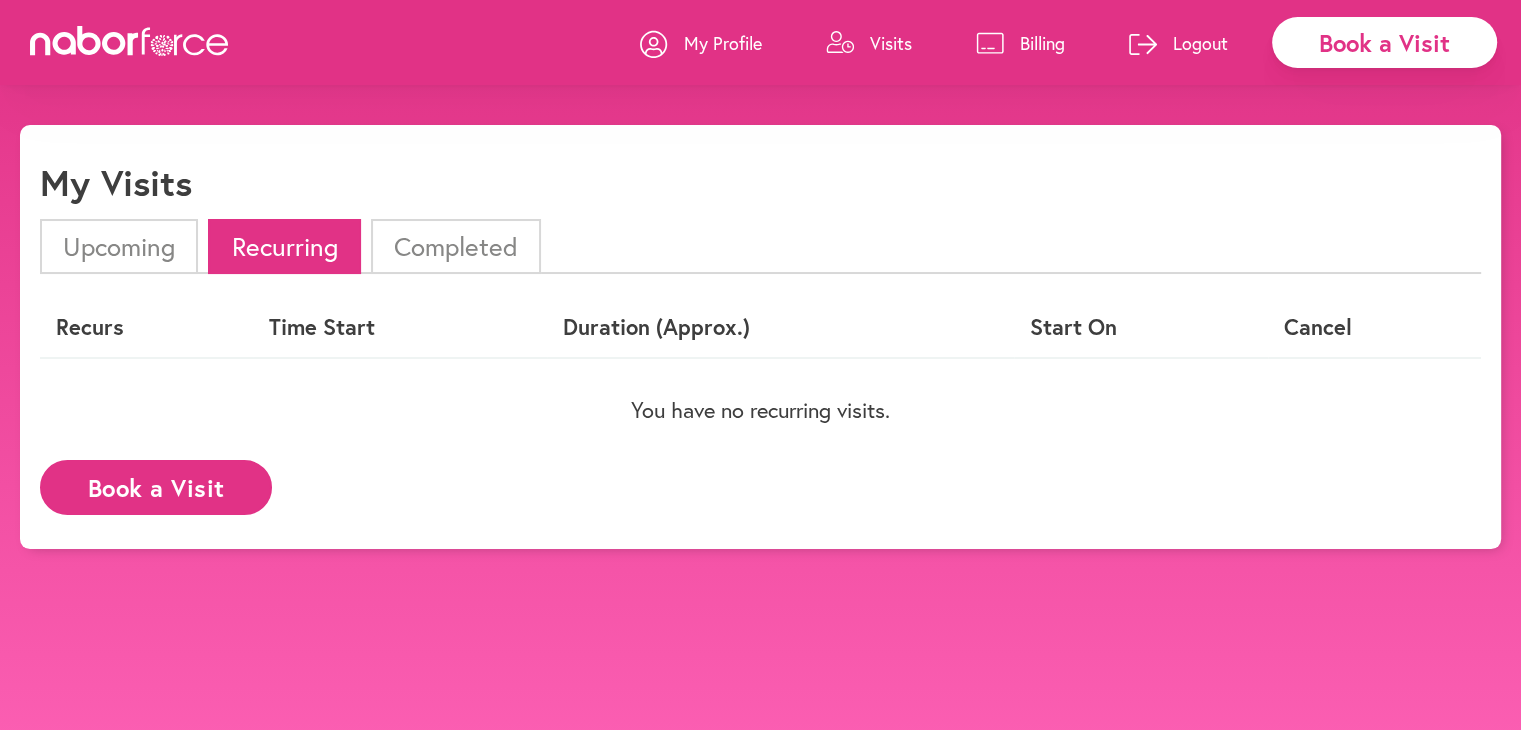 click on "Completed" at bounding box center [456, 246] 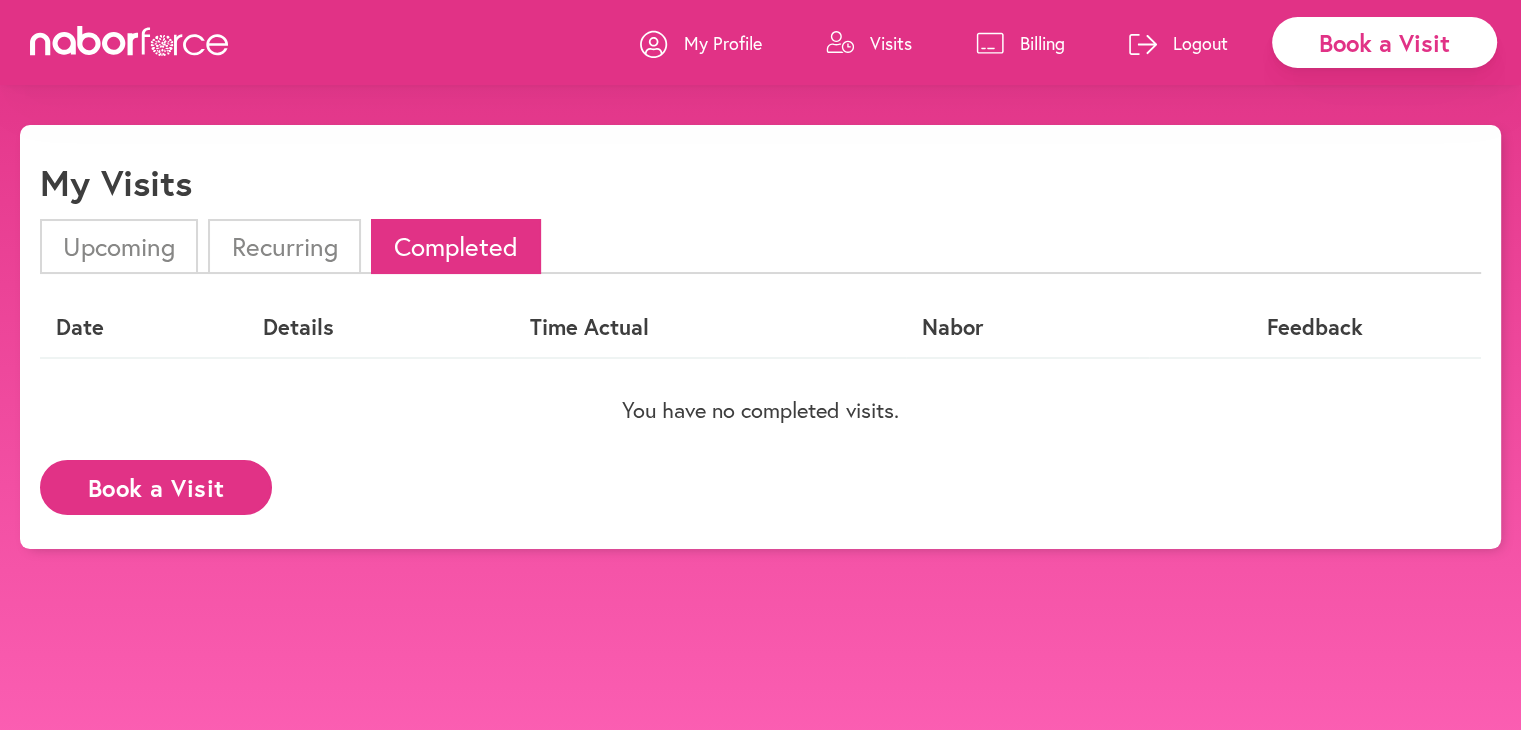 click on "My Profile" at bounding box center [723, 43] 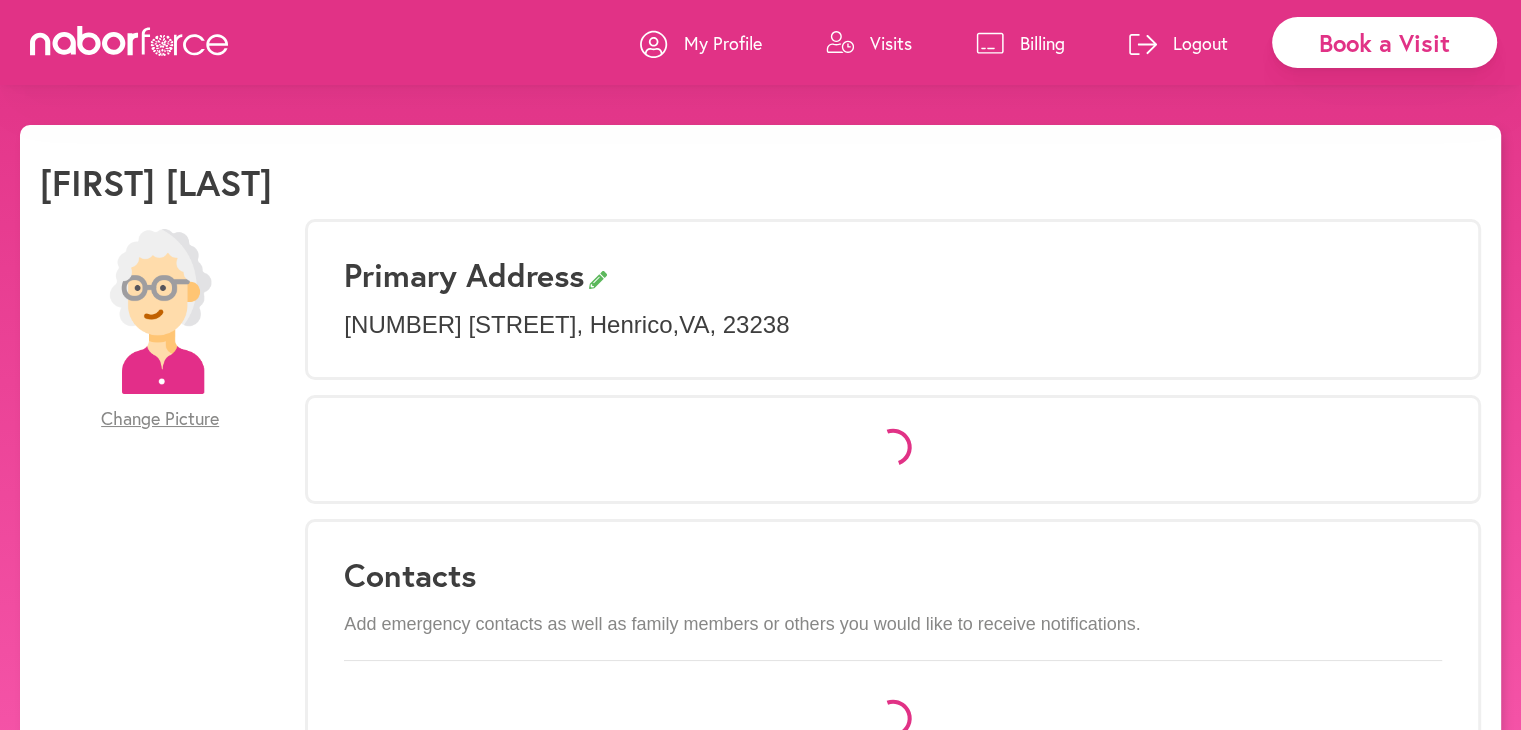 select on "*" 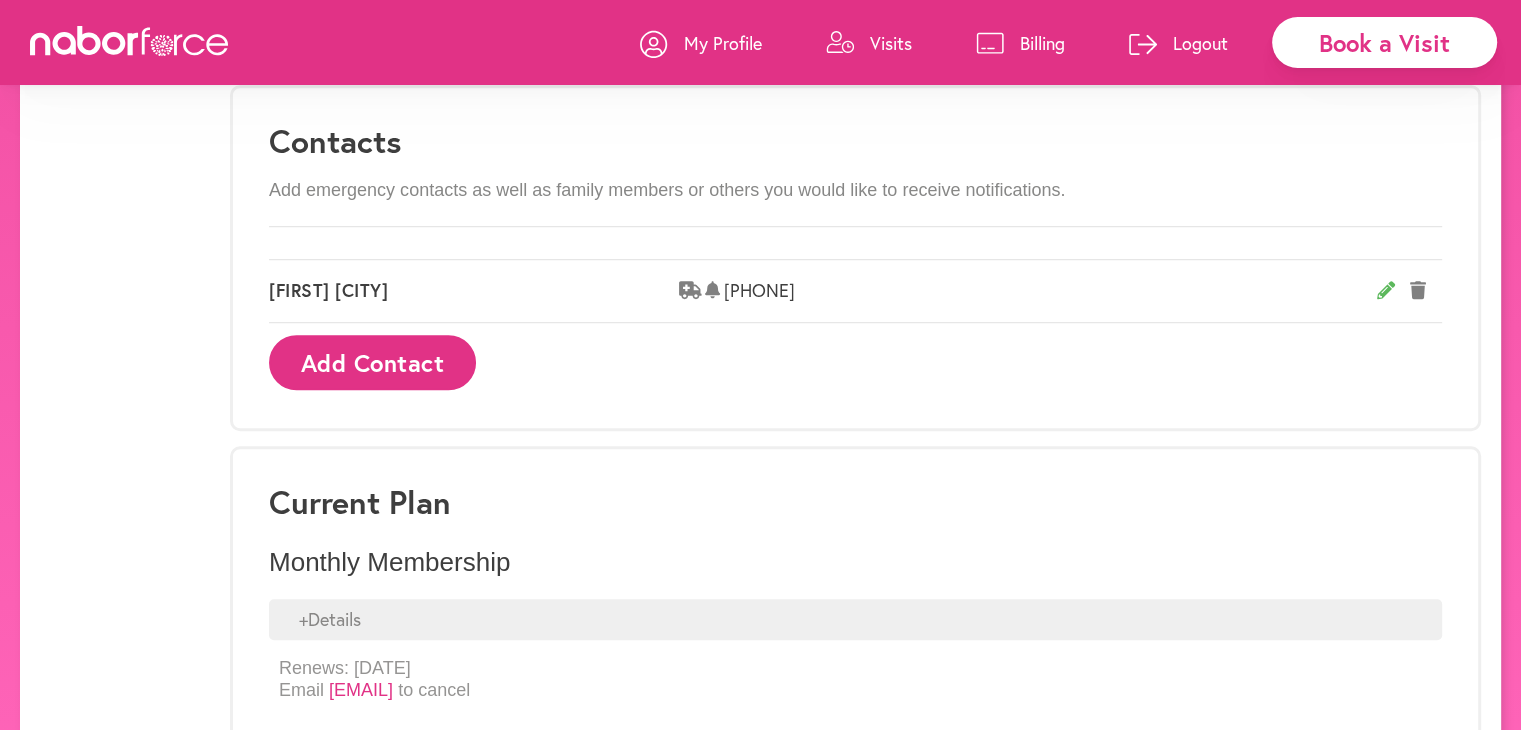 scroll, scrollTop: 1219, scrollLeft: 0, axis: vertical 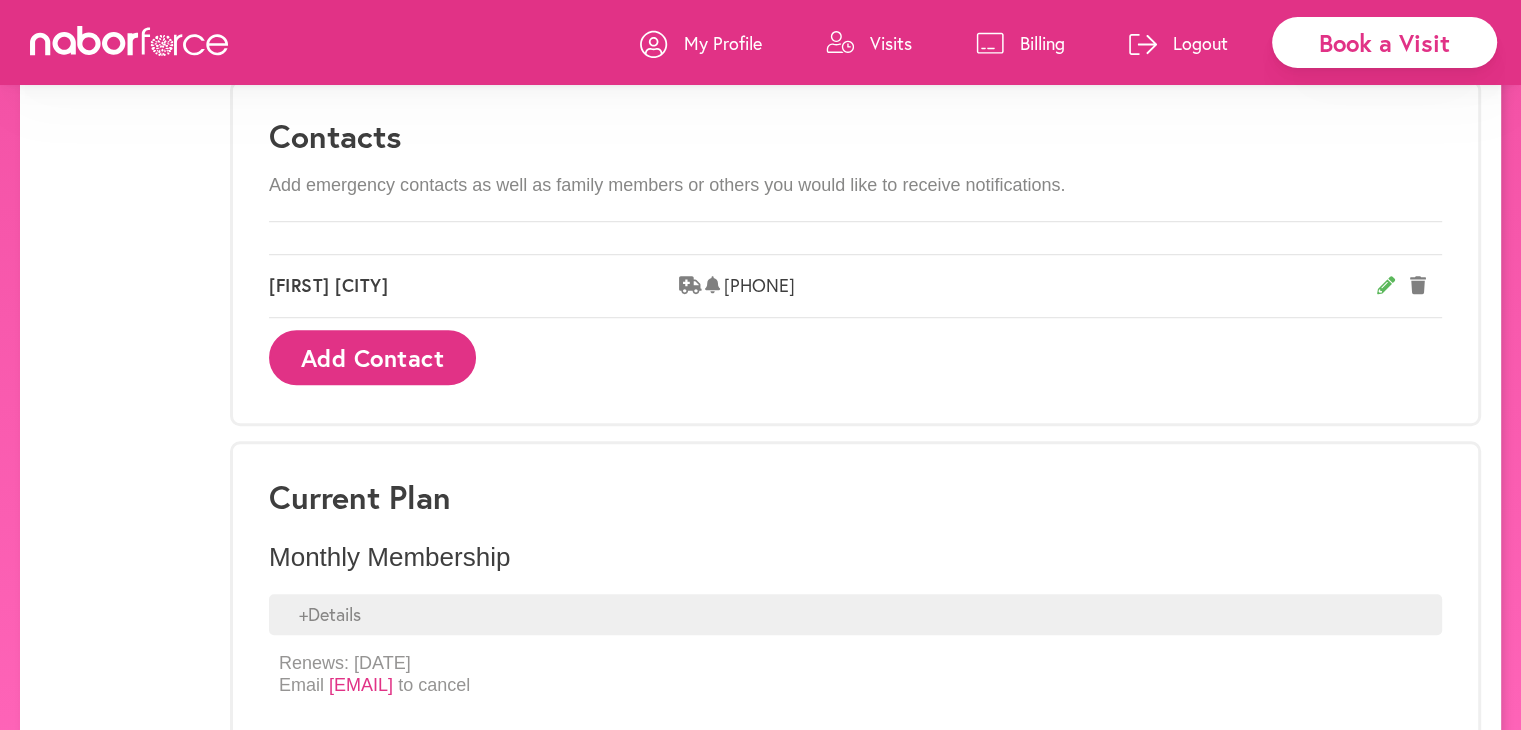 click on "My Profile" at bounding box center [723, 43] 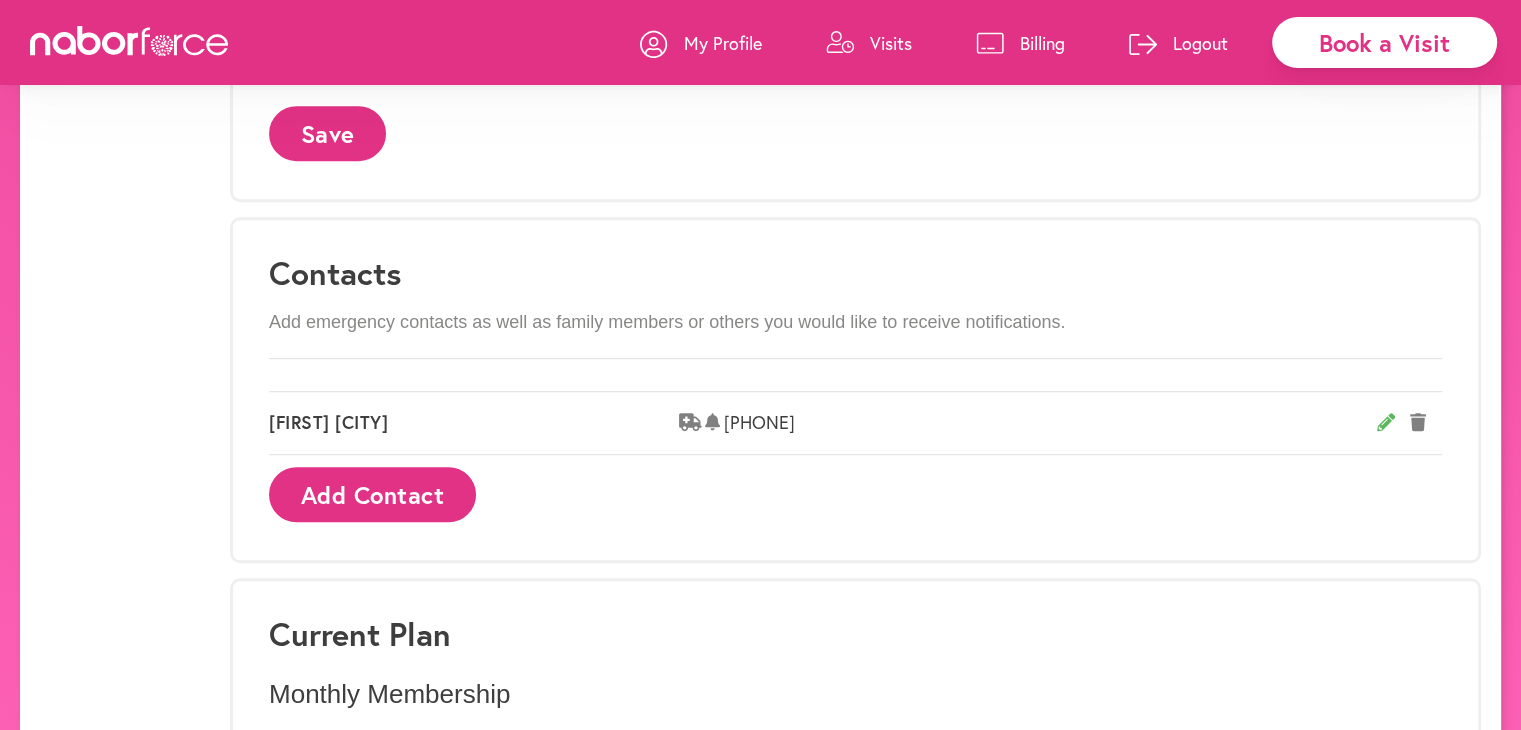 scroll, scrollTop: 1277, scrollLeft: 0, axis: vertical 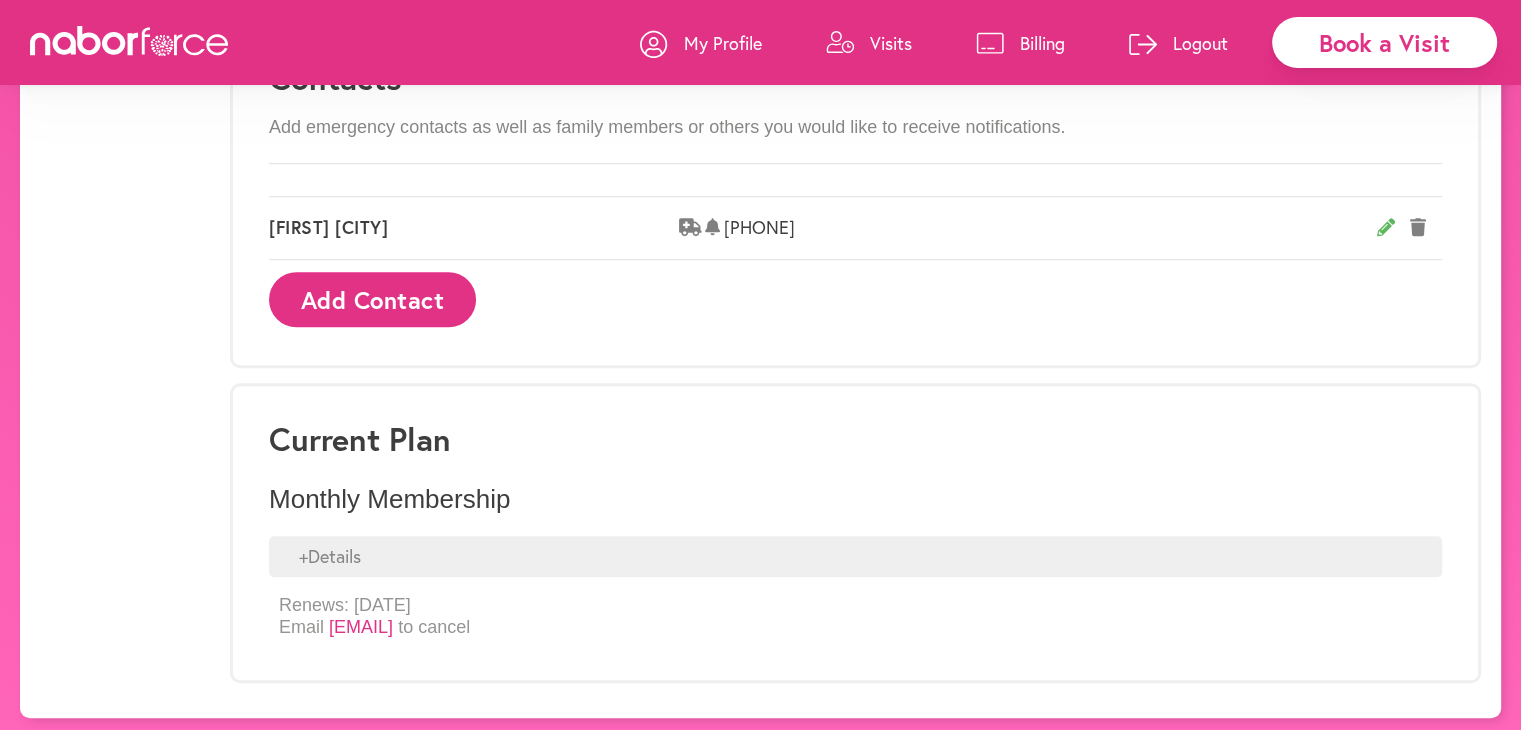 click on "+  Details" at bounding box center (855, 557) 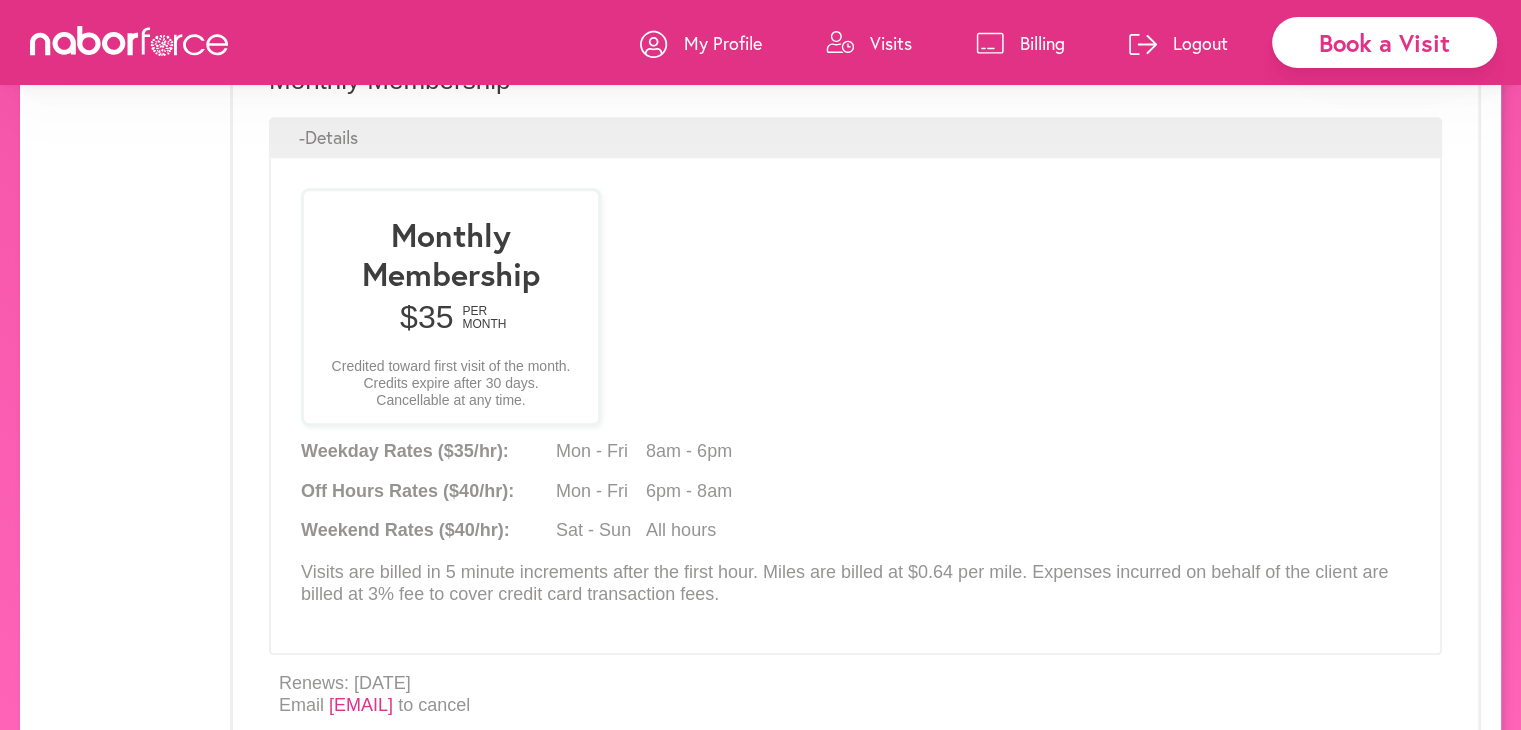 scroll, scrollTop: 1773, scrollLeft: 0, axis: vertical 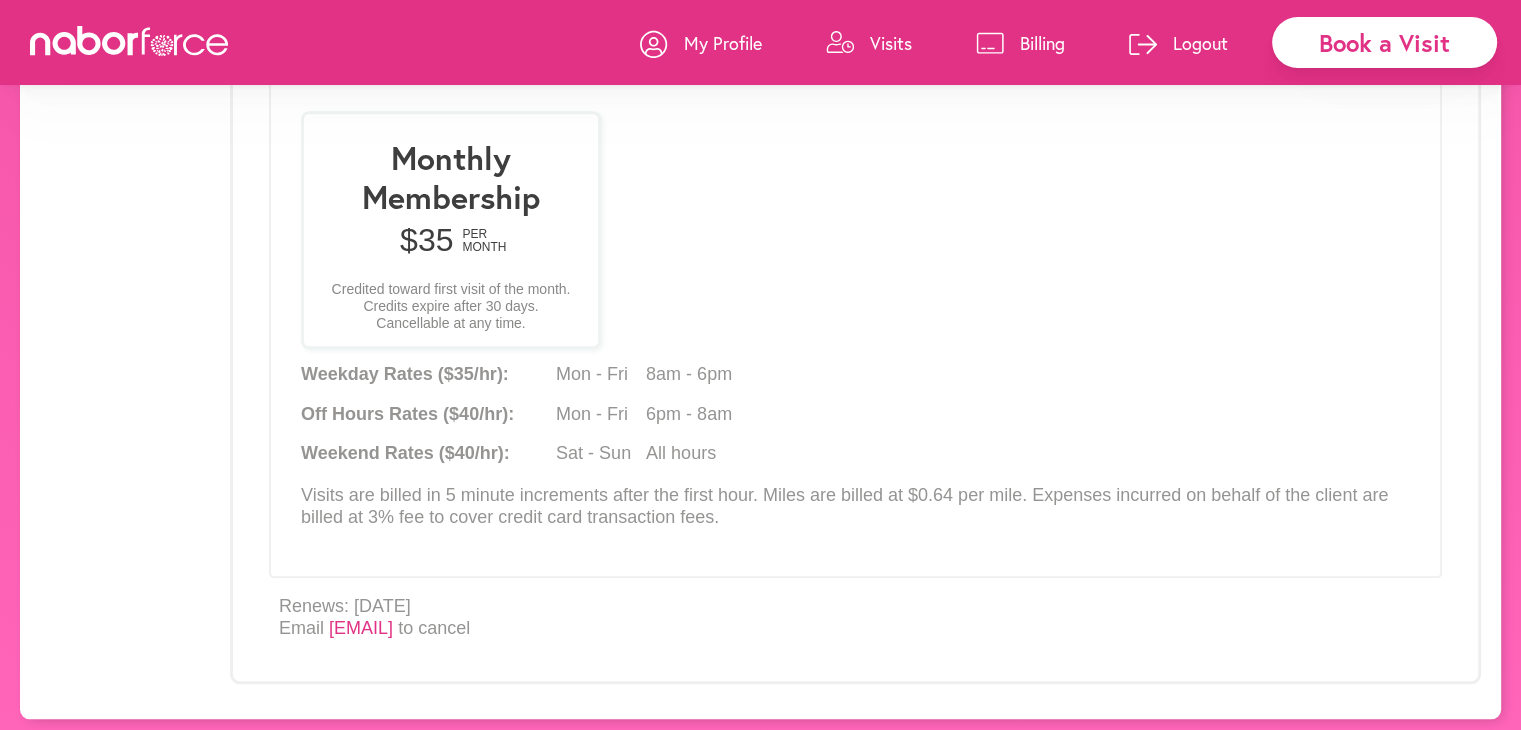 click on "per month" at bounding box center (482, 241) 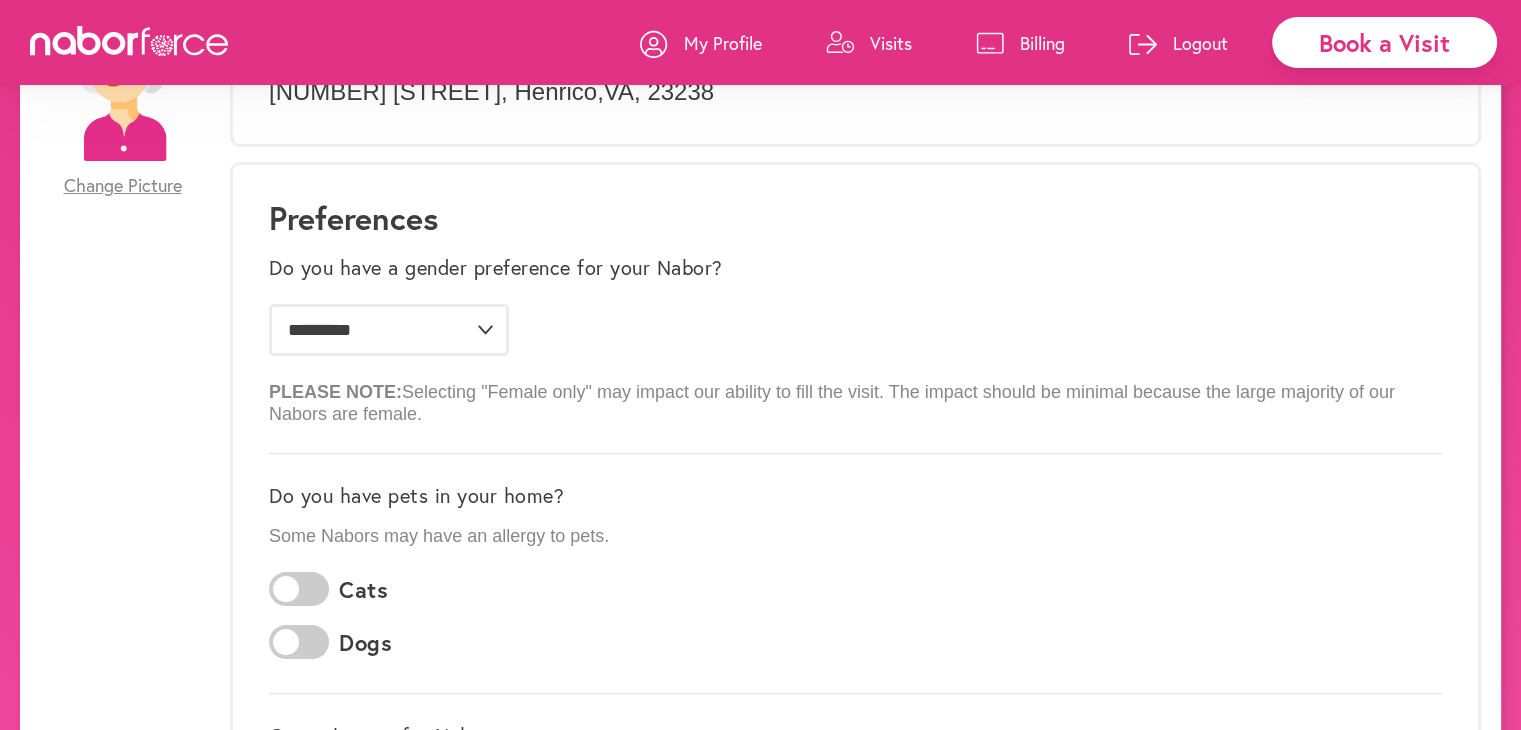 scroll, scrollTop: 230, scrollLeft: 0, axis: vertical 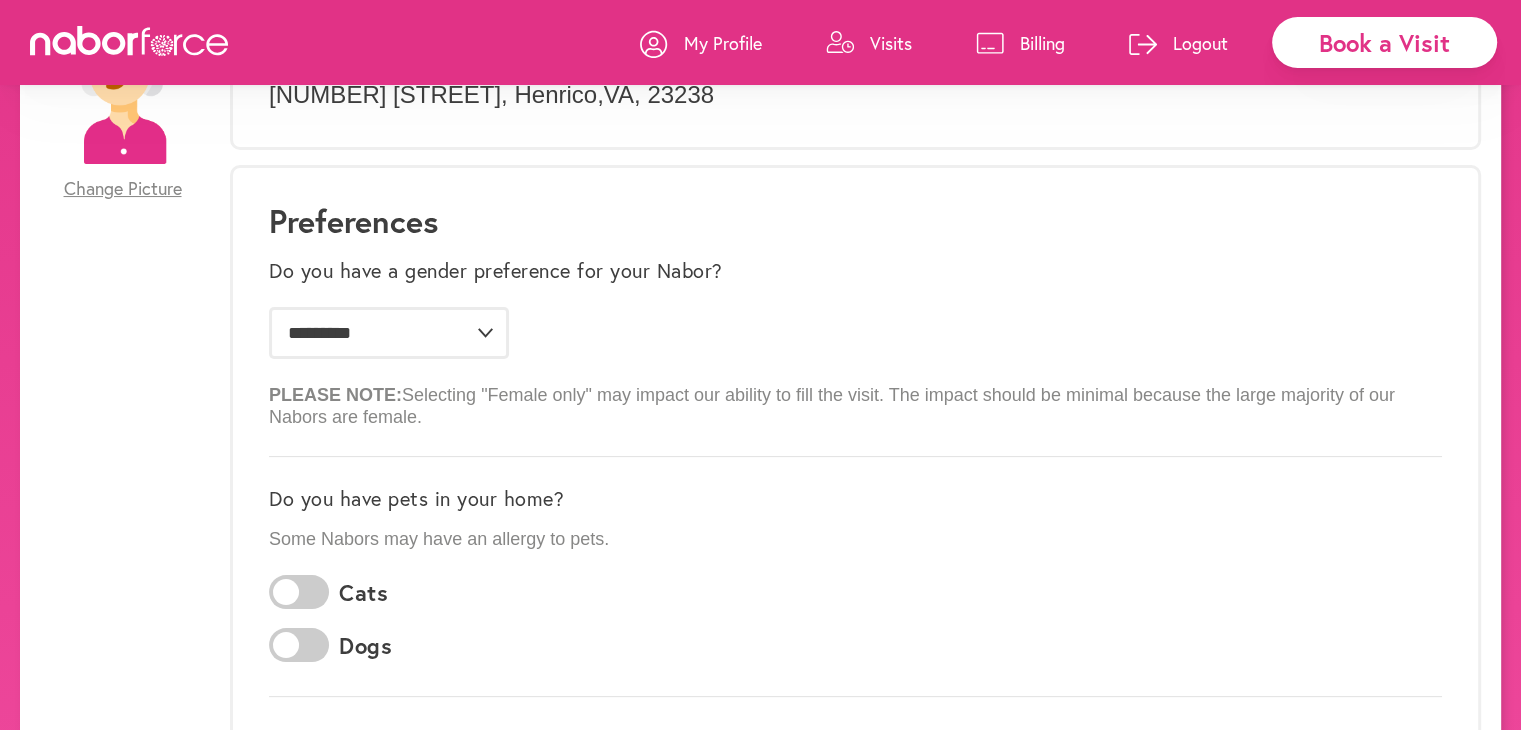 click on "Billing" at bounding box center (1042, 43) 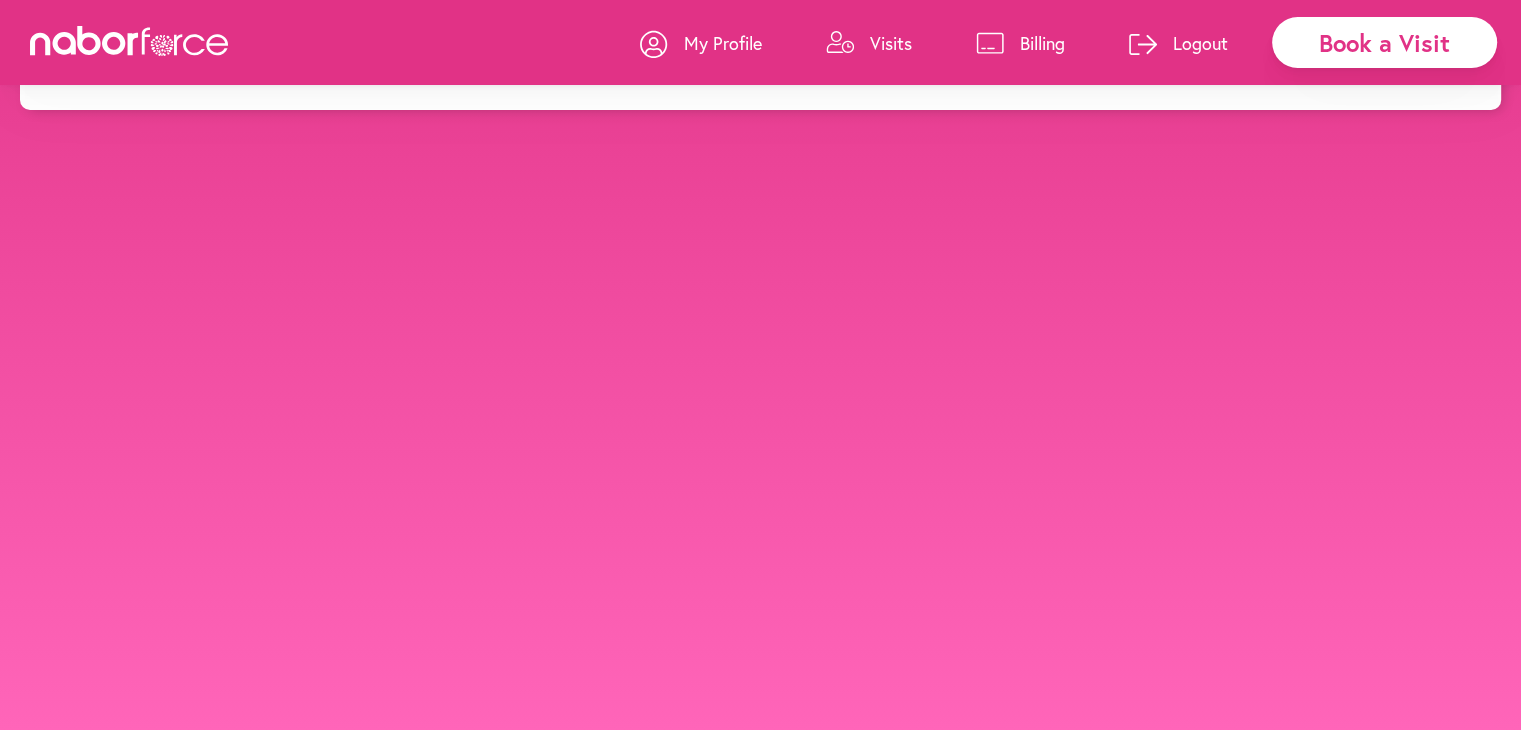 scroll, scrollTop: 0, scrollLeft: 0, axis: both 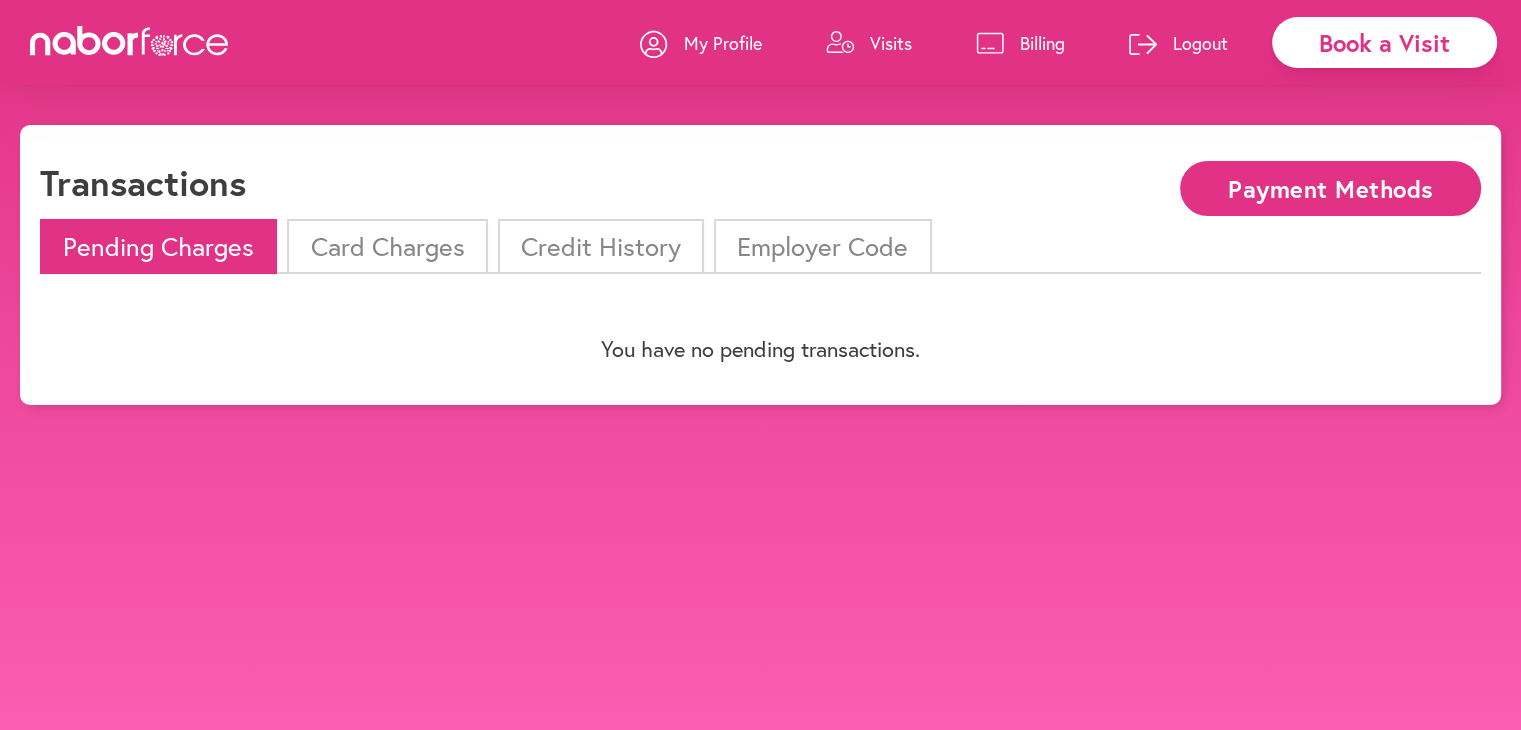 click on "Credit History" at bounding box center (601, 246) 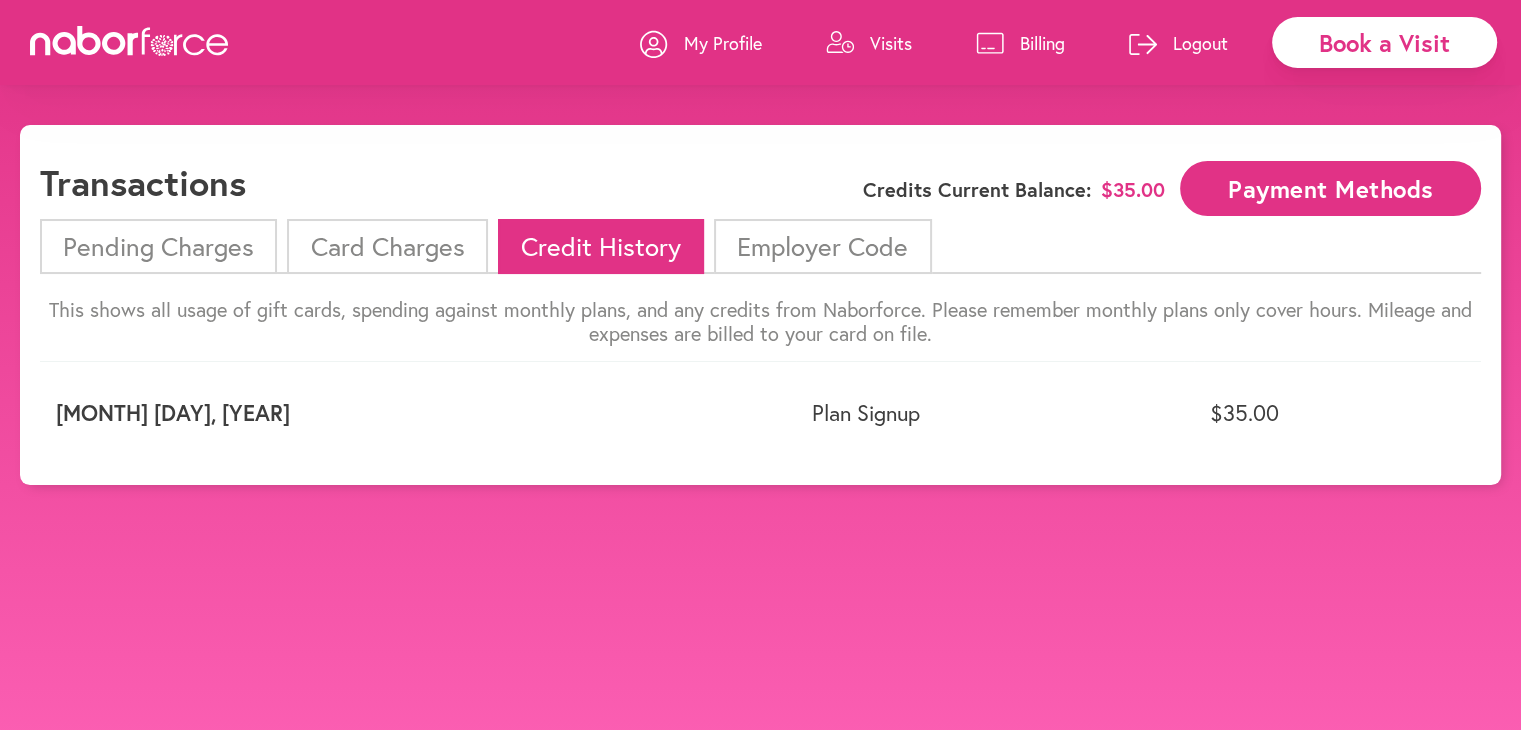 click on "Card Charges" at bounding box center [387, 246] 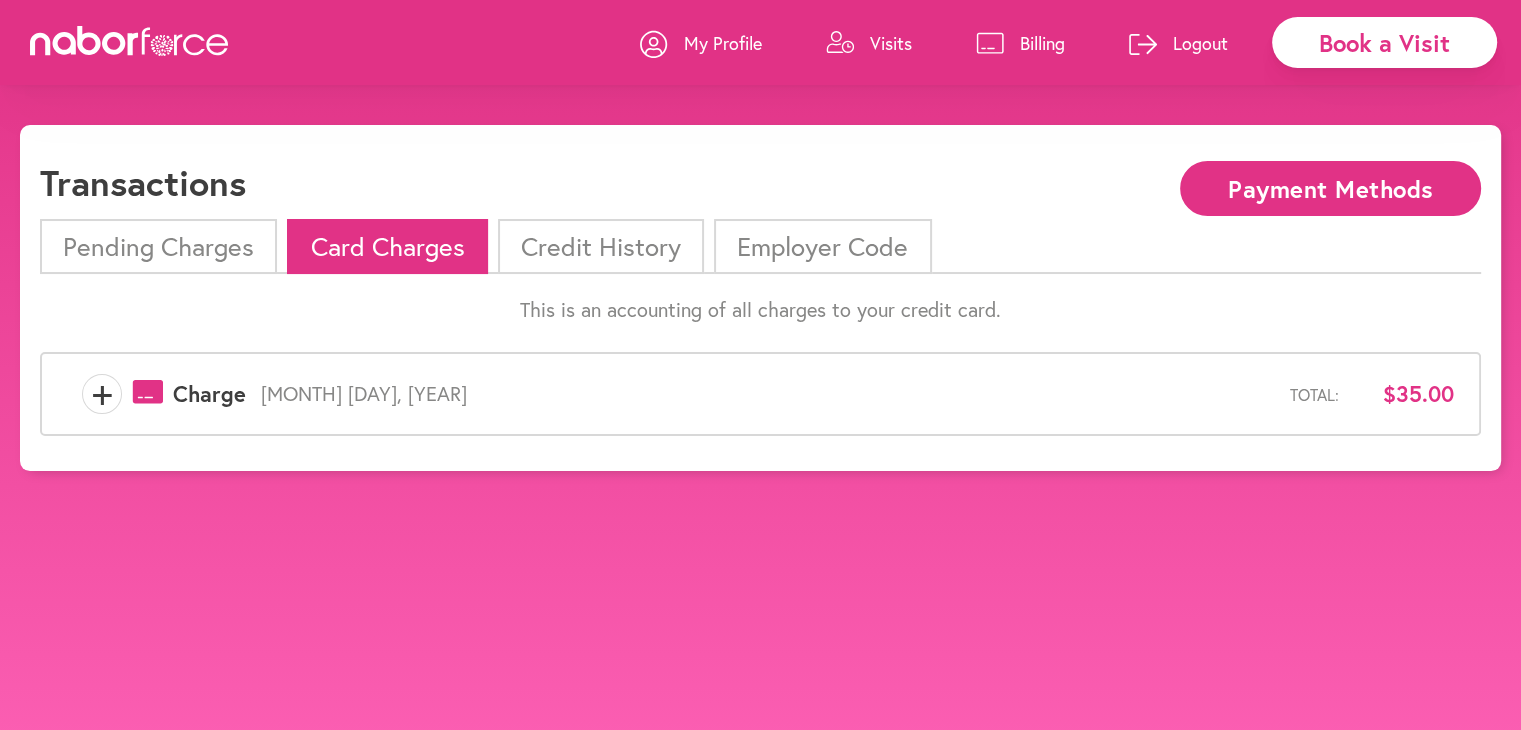 click on "Employer Code" at bounding box center (822, 246) 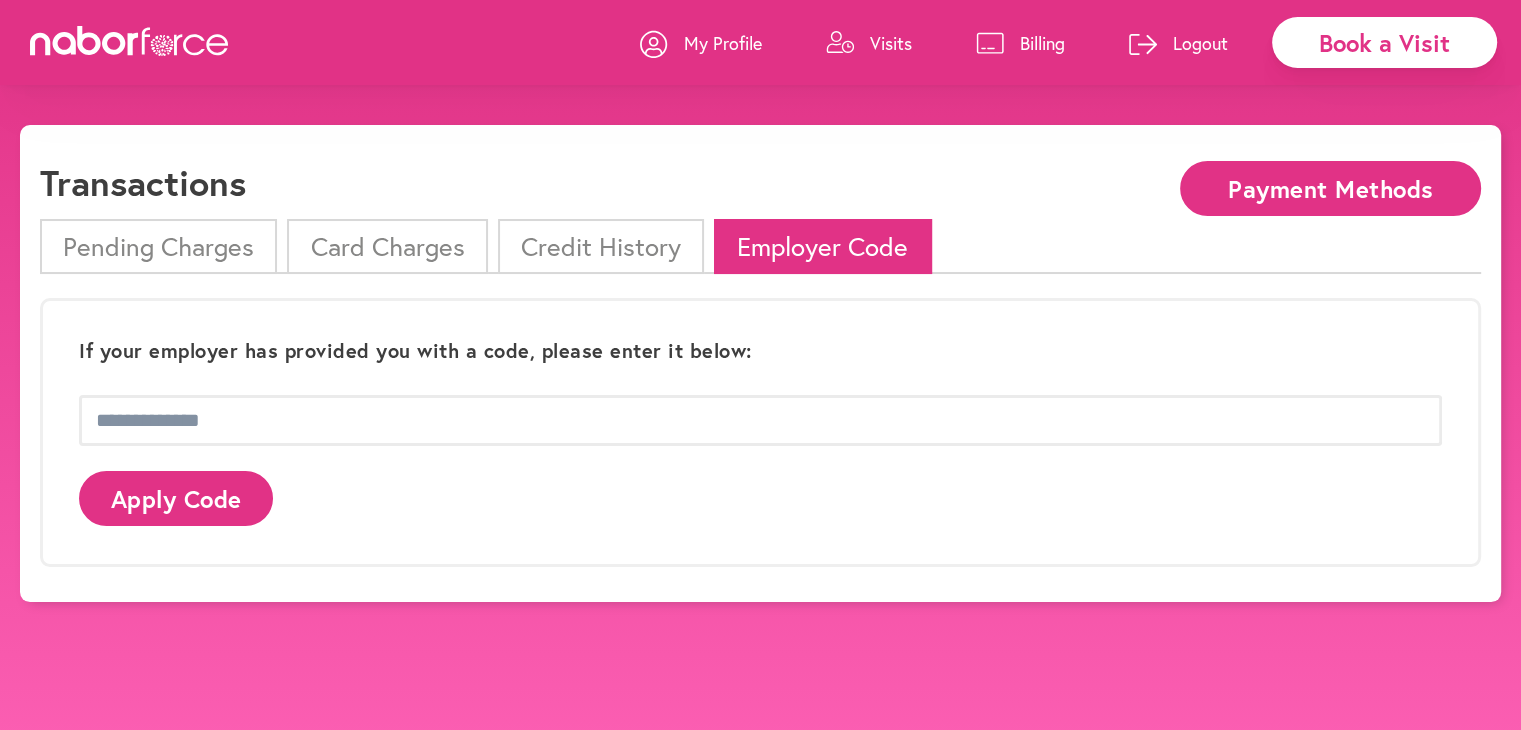 click on "Pending Charges" at bounding box center [158, 246] 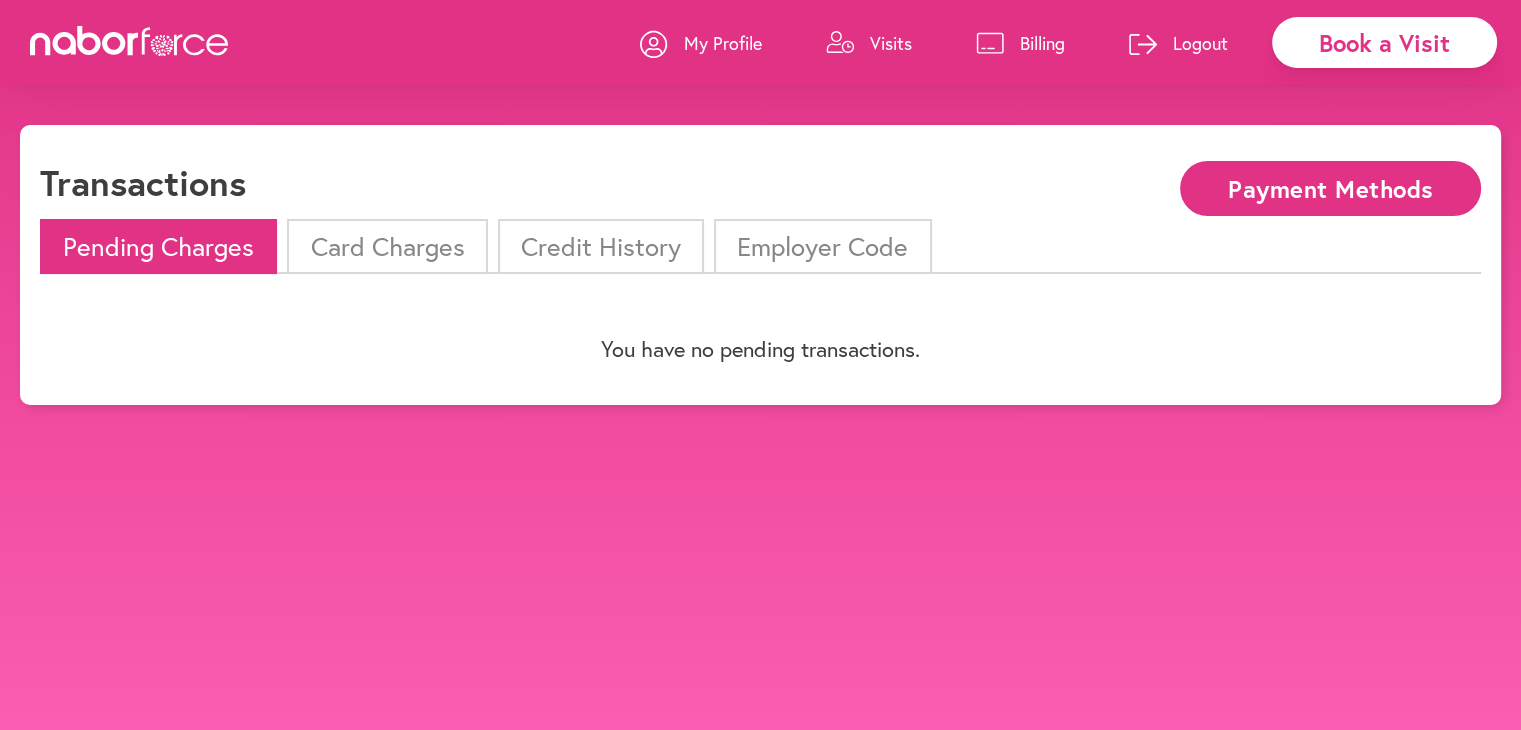 click on "Card Charges" at bounding box center (387, 246) 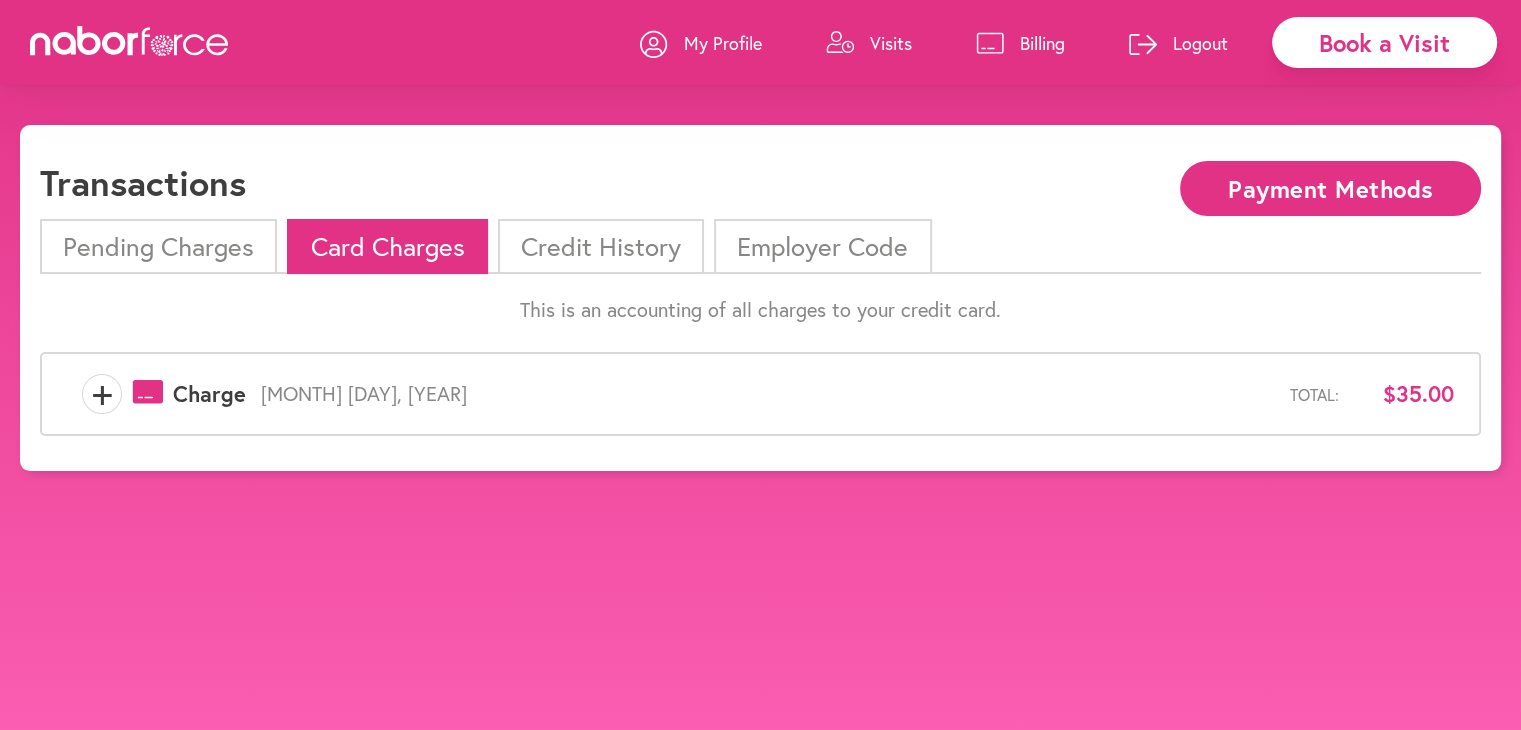 click on "[MONTH] [DAY], [YEAR]" at bounding box center (768, 394) 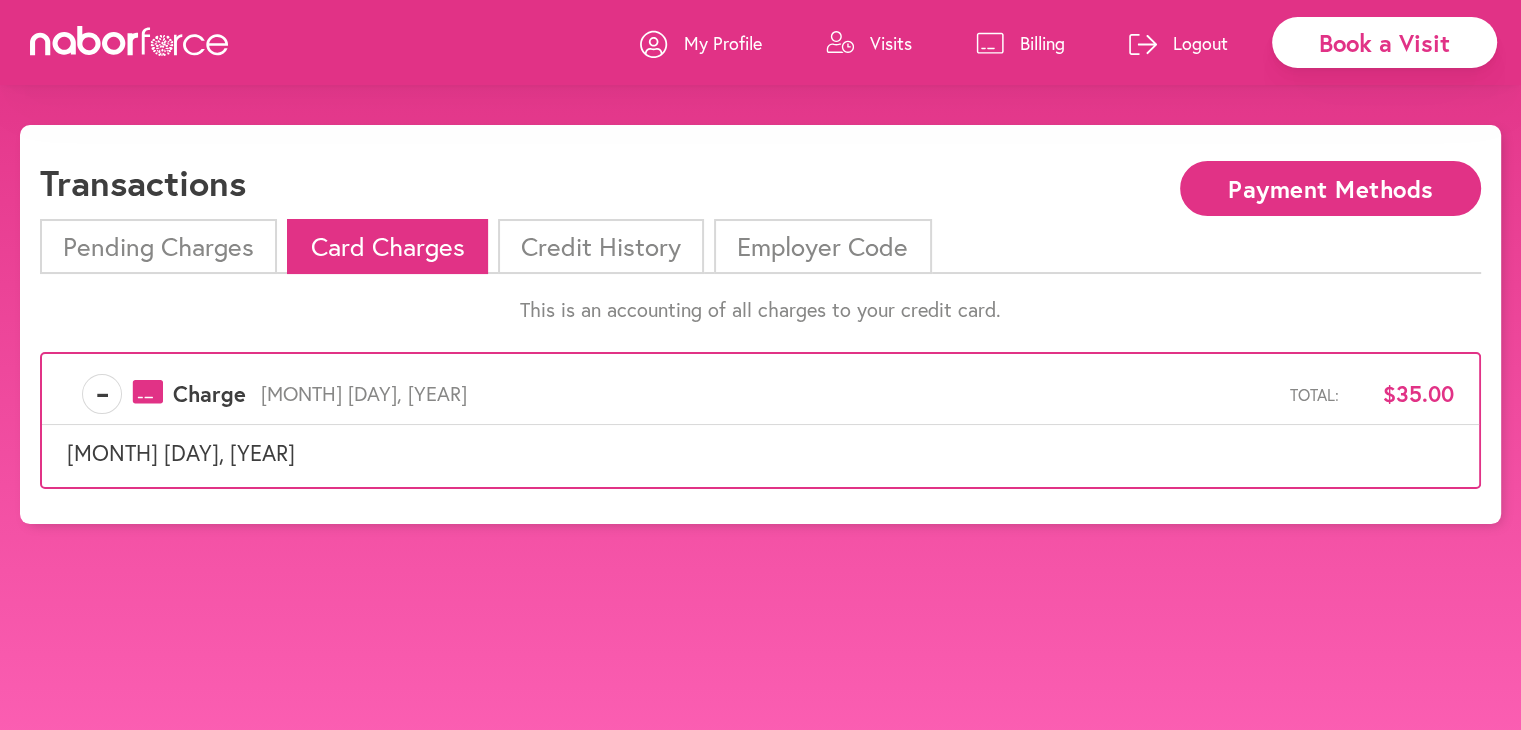 click on "Payment Methods" at bounding box center [1330, 188] 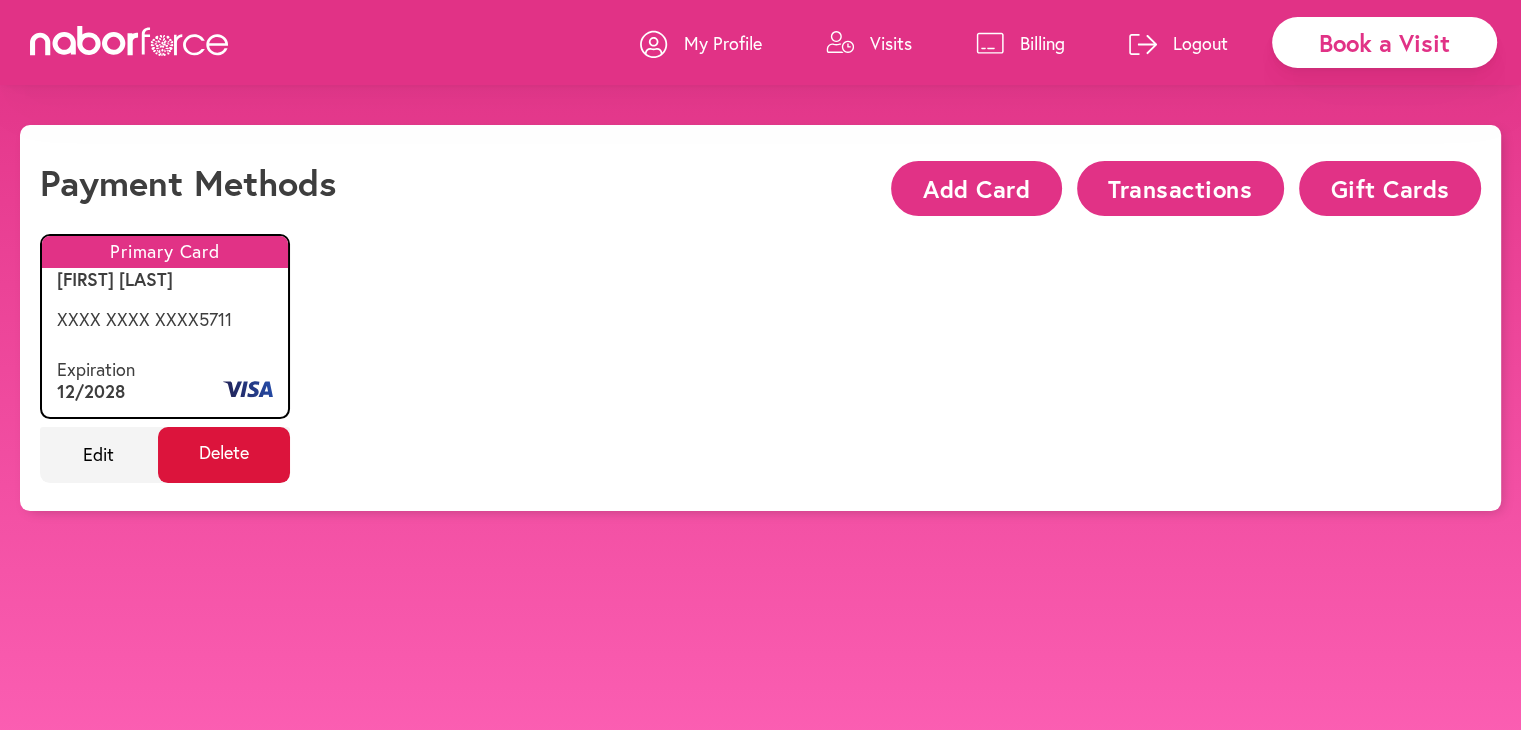 click on "Delete" 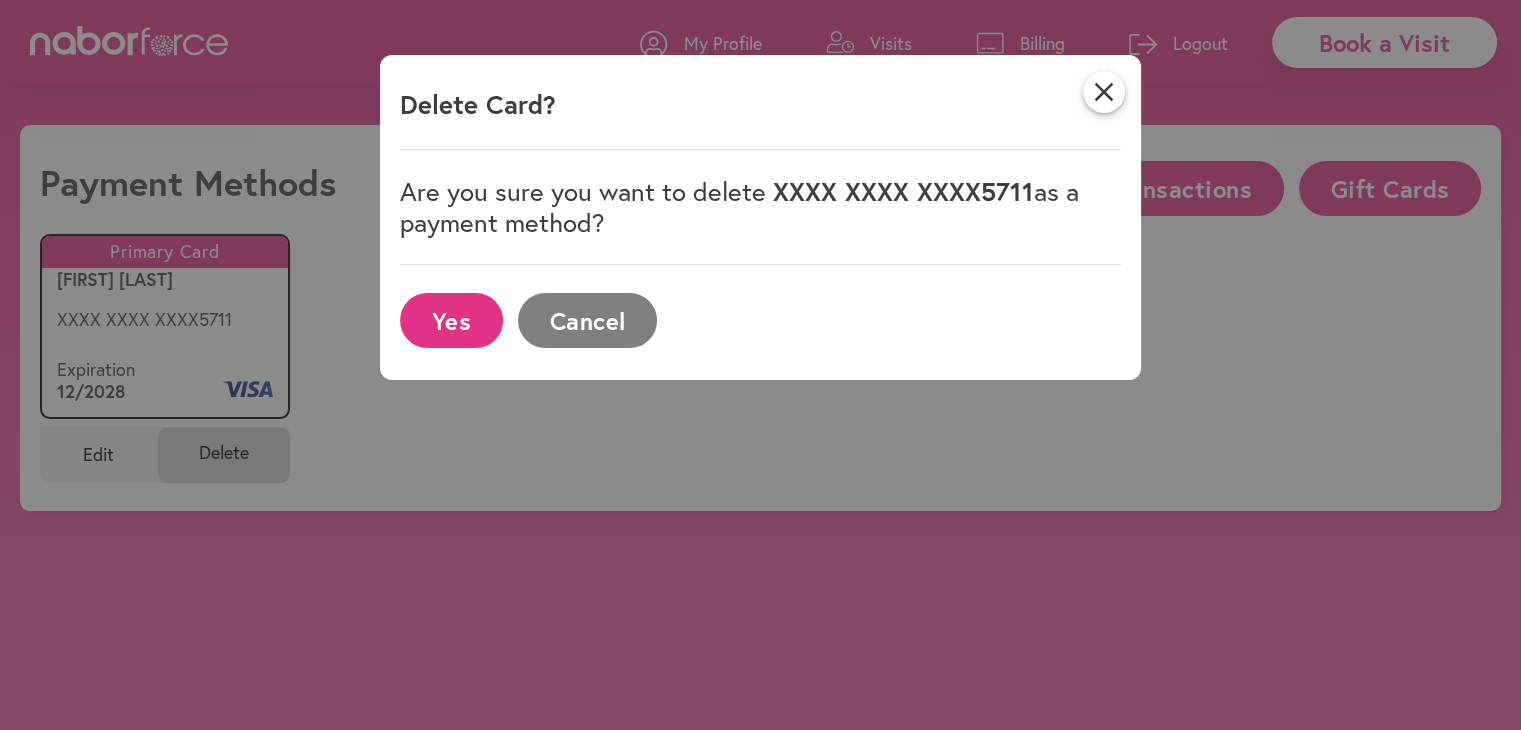 click on "Yes" at bounding box center [451, 320] 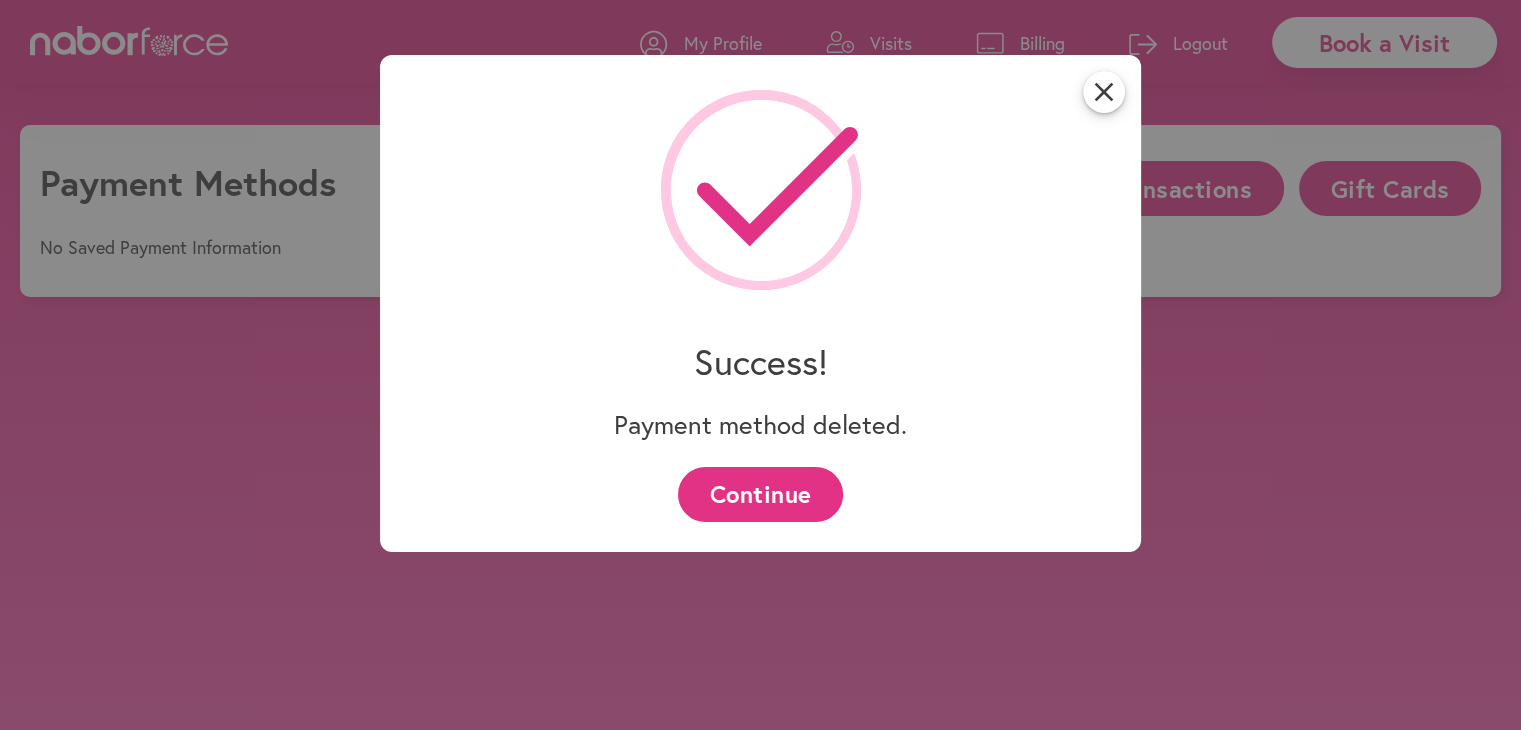 click on "Continue" at bounding box center (760, 494) 